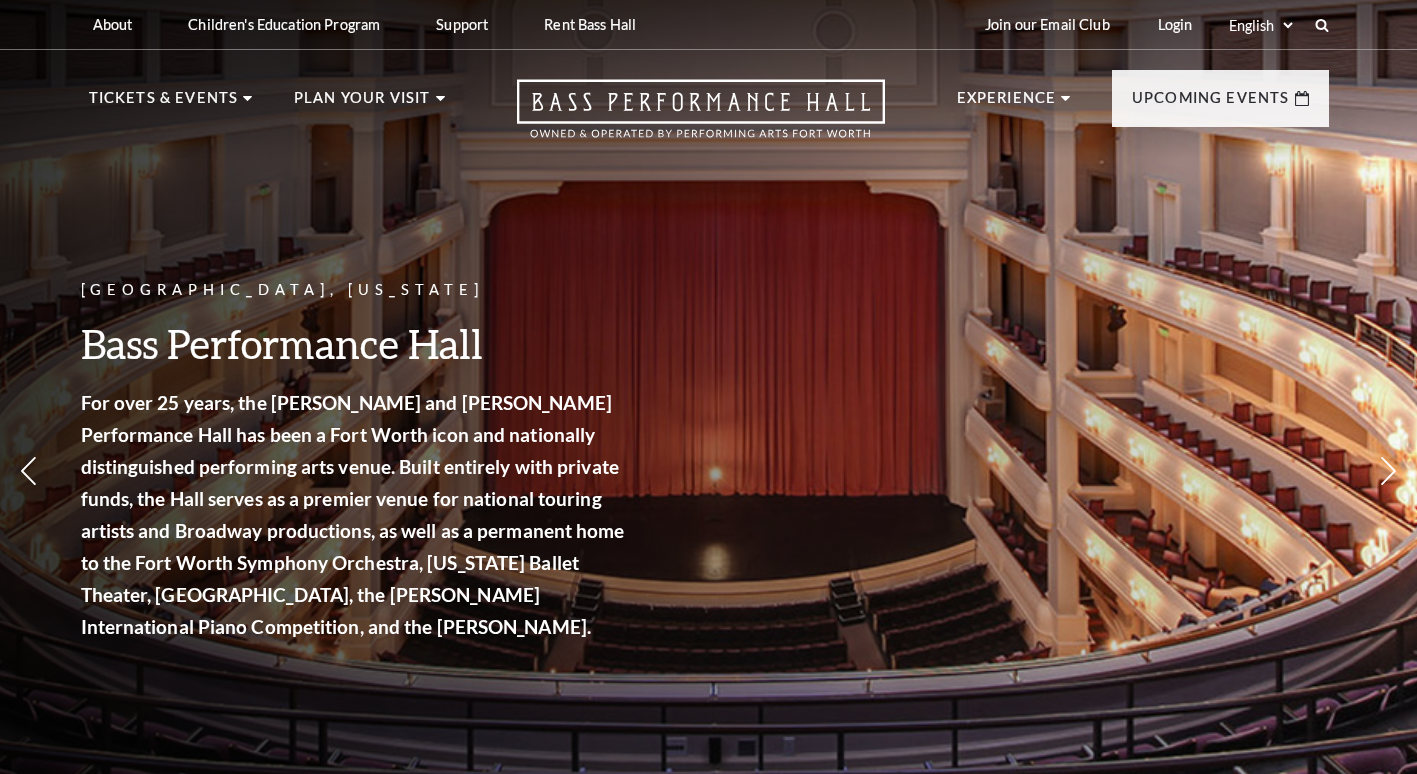 scroll, scrollTop: 0, scrollLeft: 0, axis: both 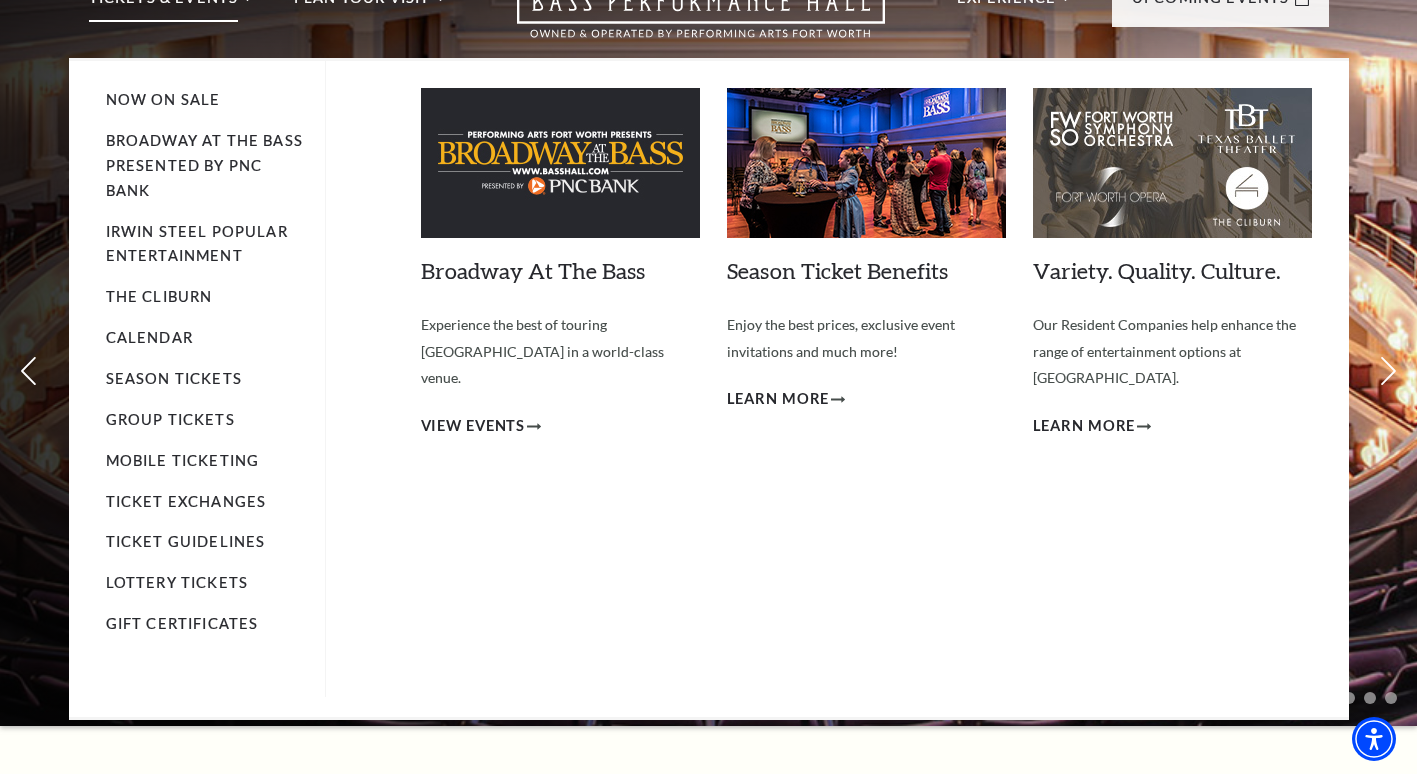 click at bounding box center (560, 163) 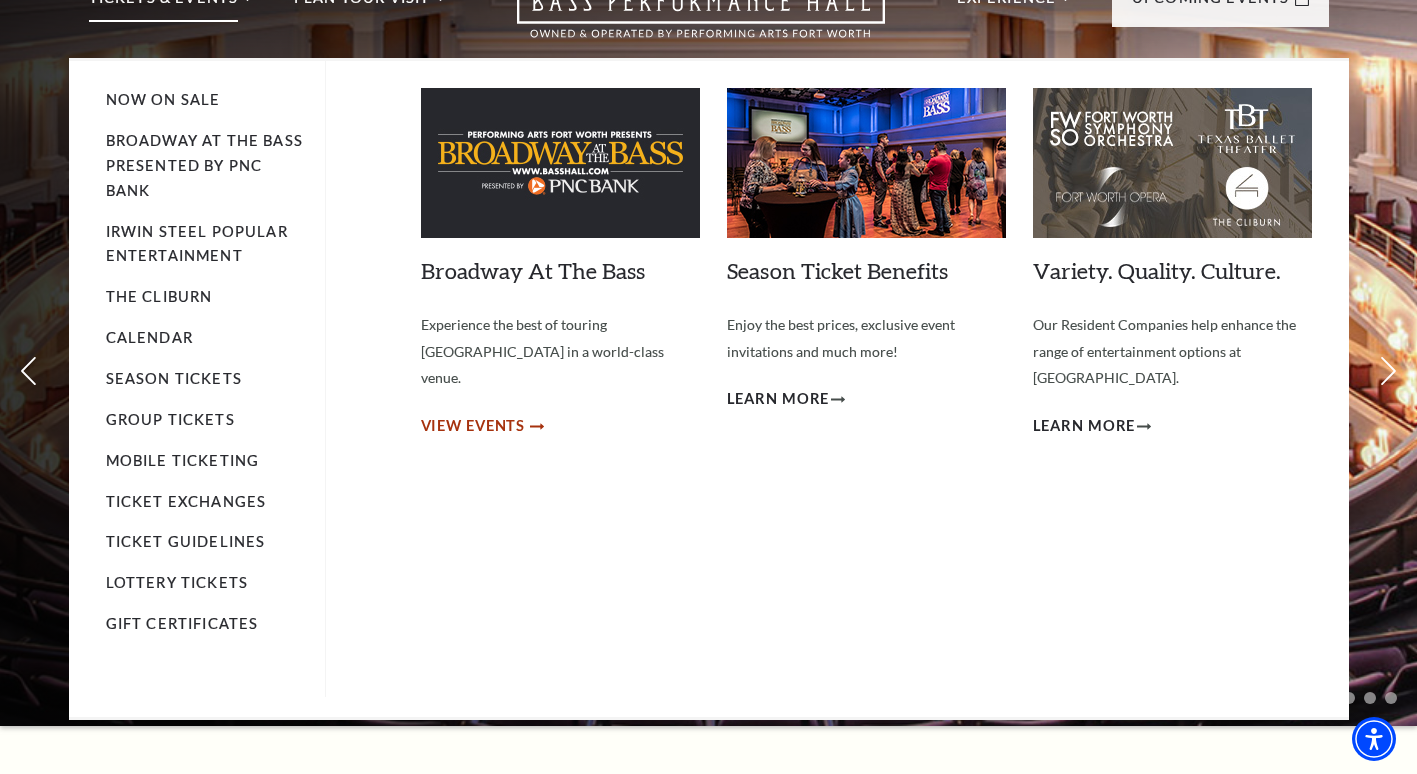 click on "View Events" at bounding box center [473, 426] 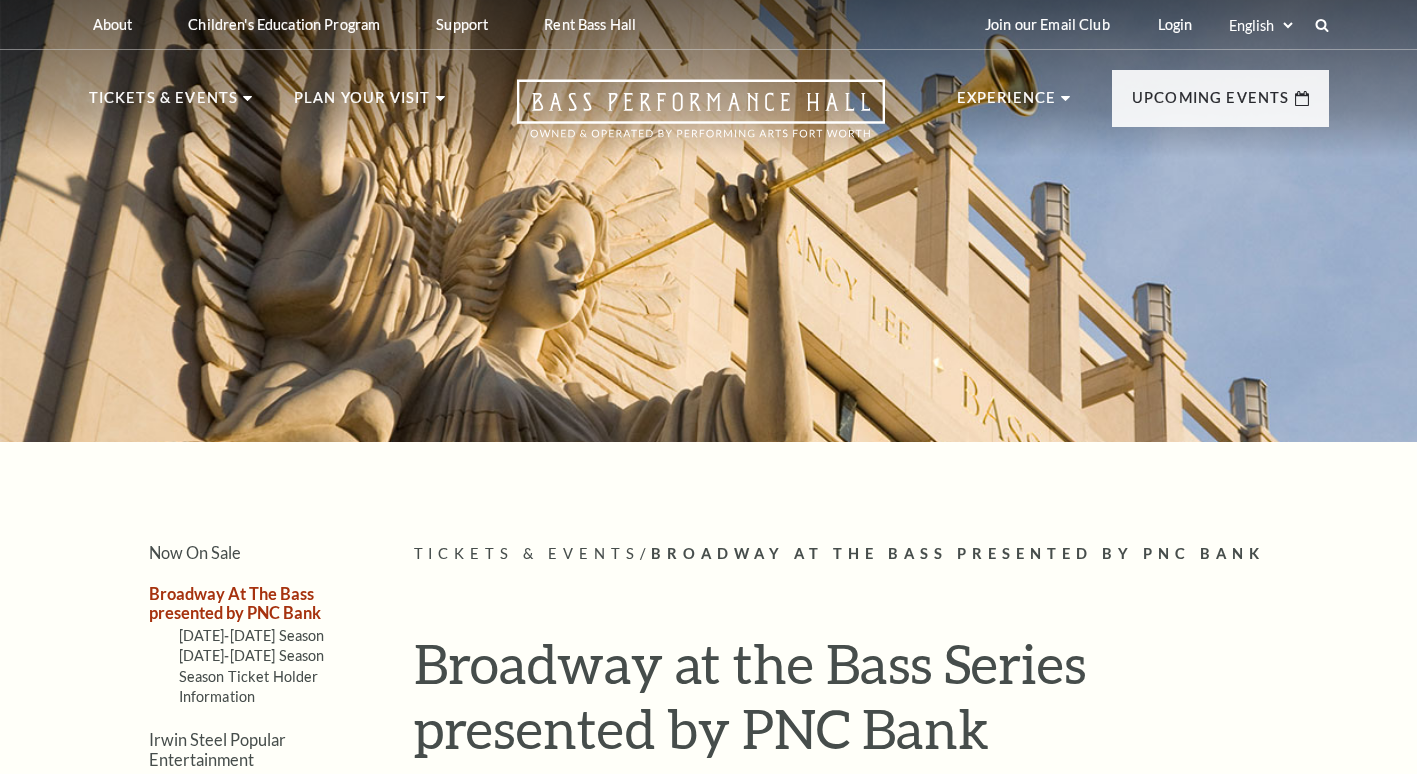 scroll, scrollTop: 0, scrollLeft: 0, axis: both 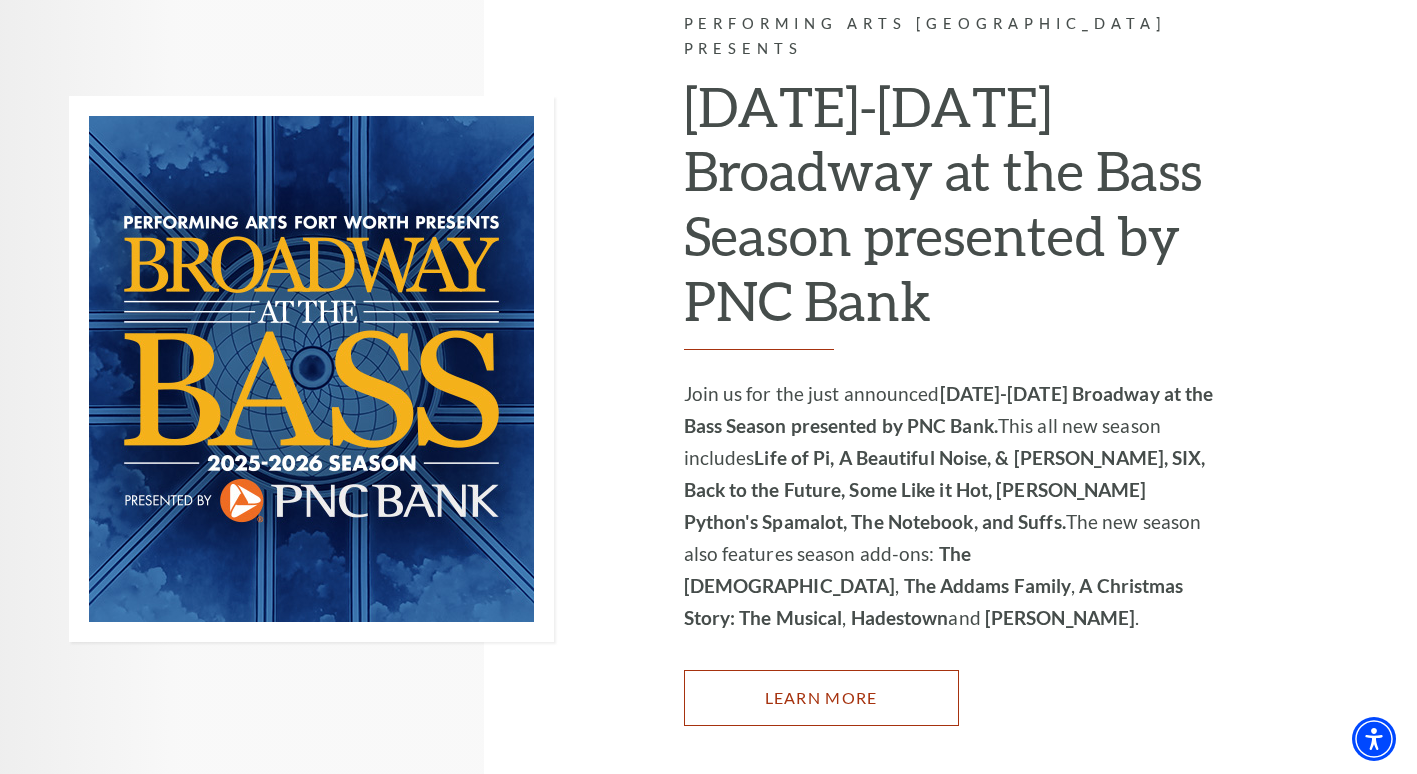 click on "Learn More" at bounding box center [821, 698] 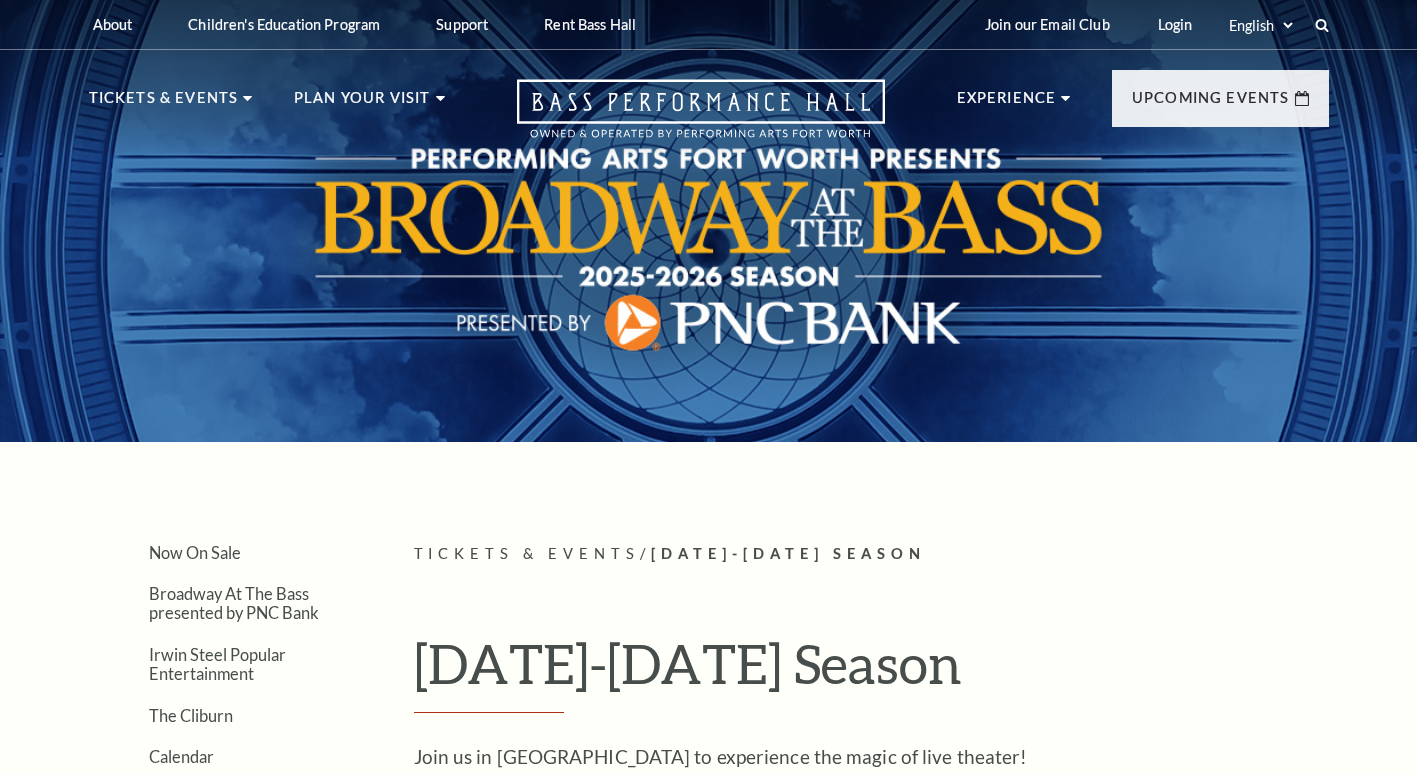 scroll, scrollTop: 0, scrollLeft: 0, axis: both 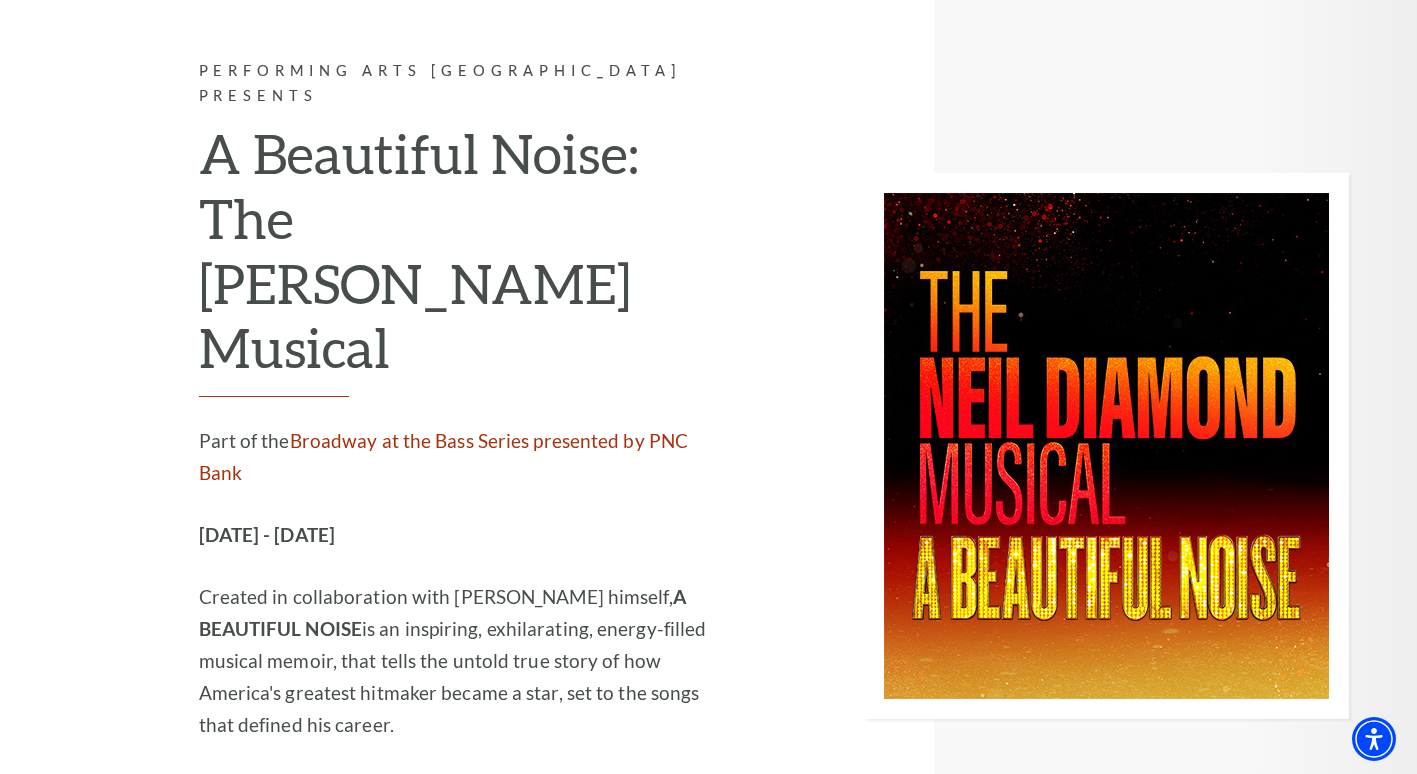 drag, startPoint x: 995, startPoint y: 112, endPoint x: 977, endPoint y: 121, distance: 20.12461 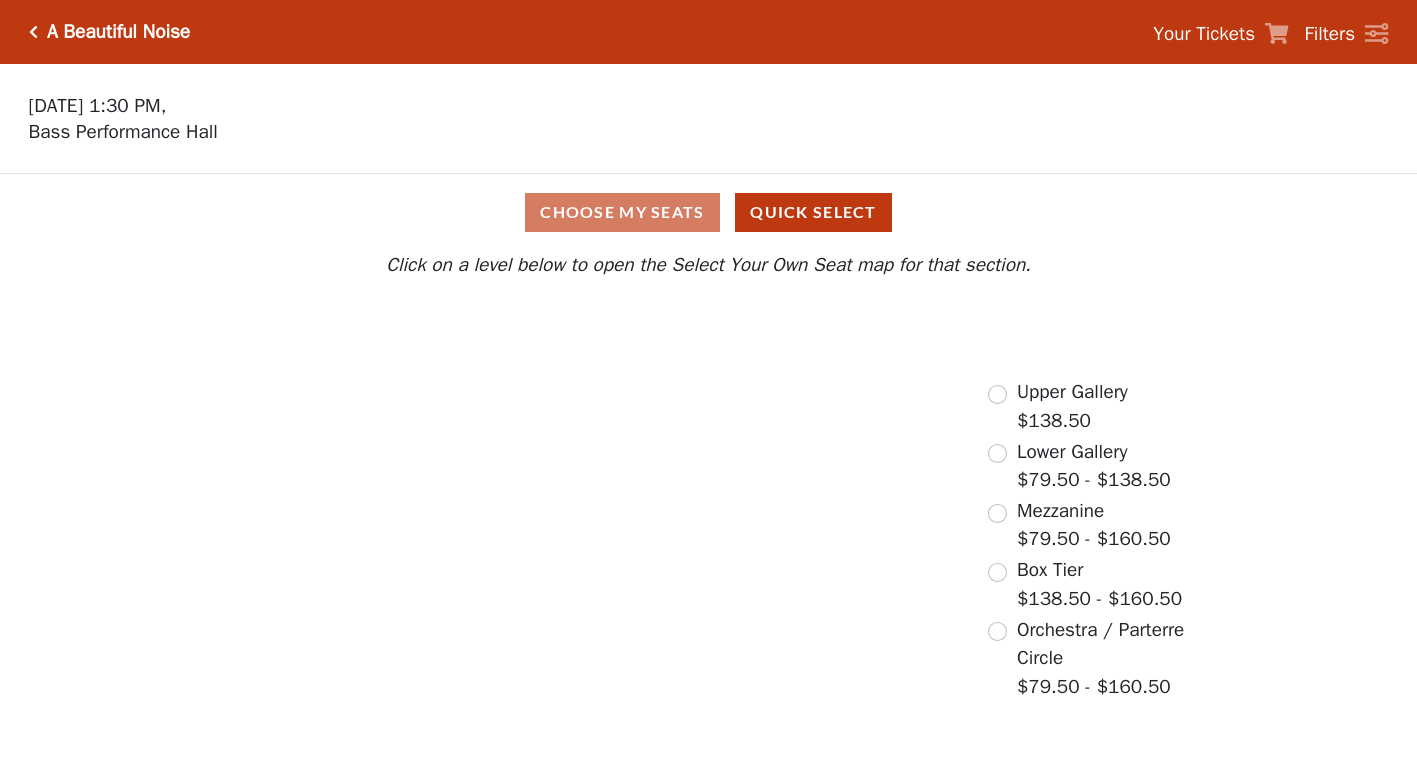 scroll, scrollTop: 0, scrollLeft: 0, axis: both 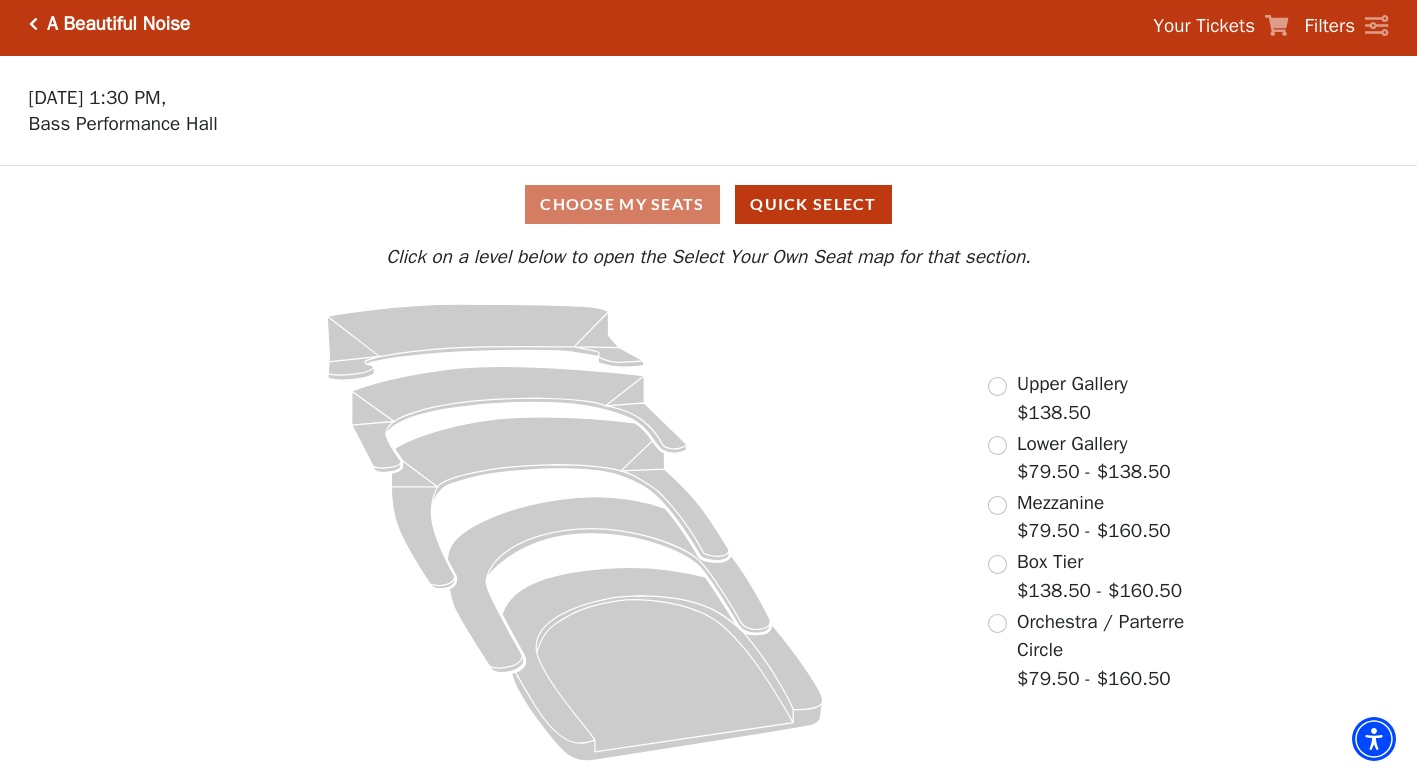 click on "Upper Gallery" at bounding box center [1072, 384] 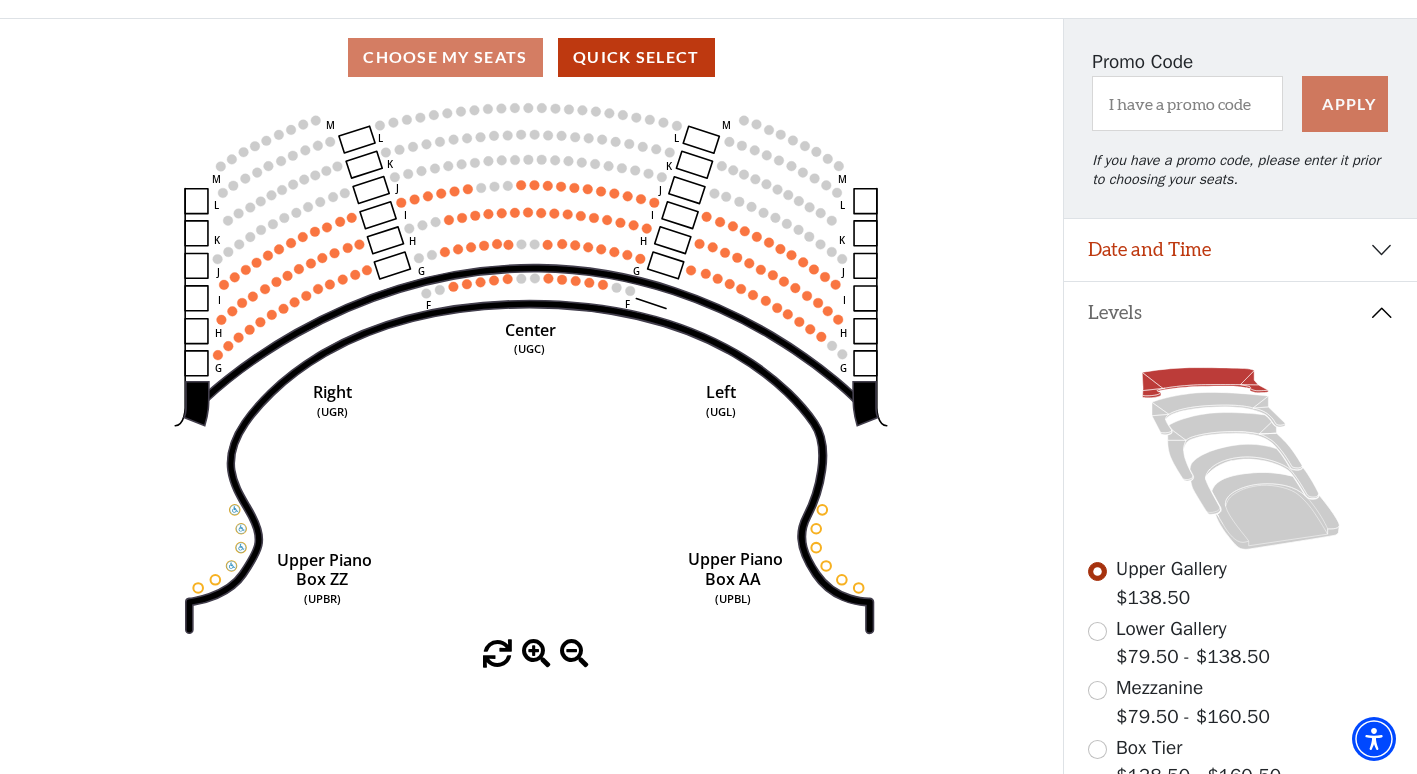 scroll, scrollTop: 192, scrollLeft: 0, axis: vertical 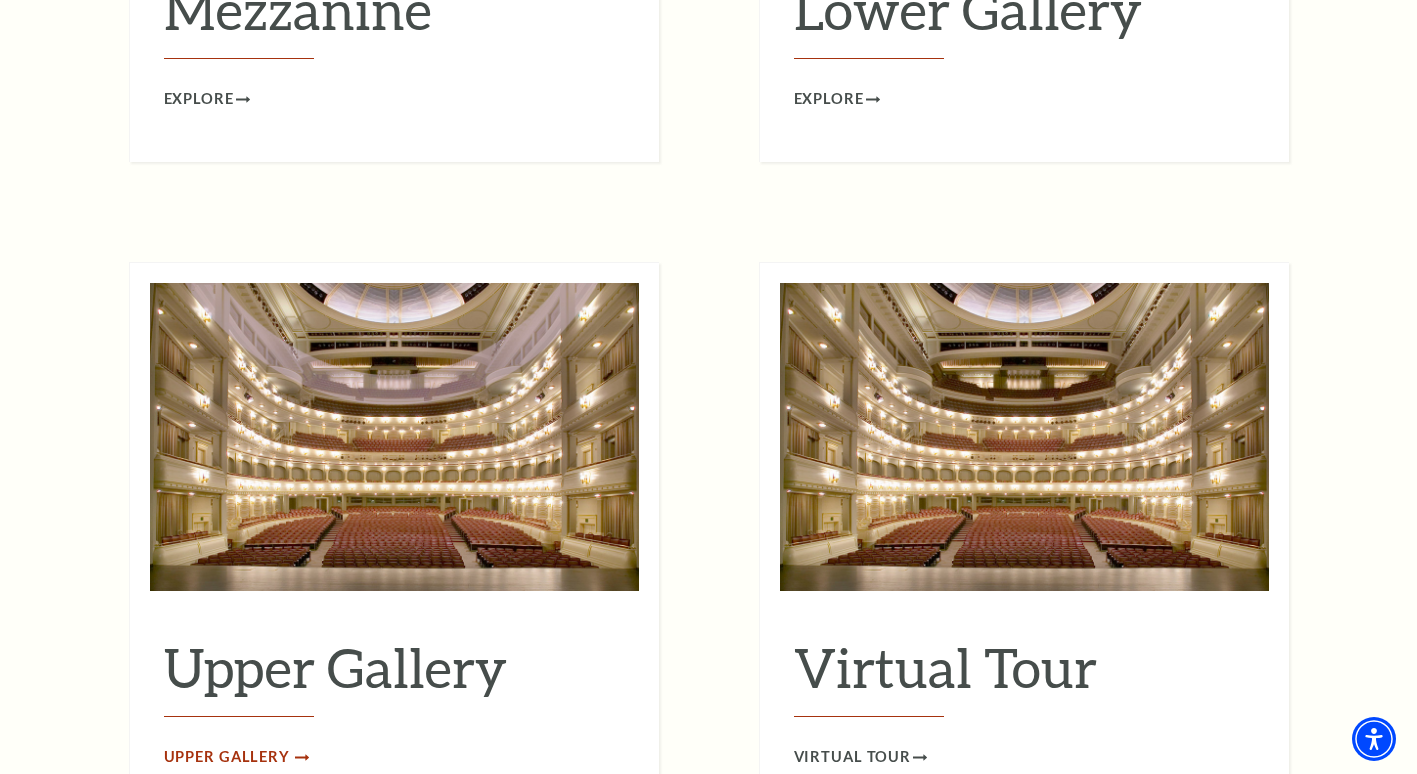 click on "Upper Gallery" at bounding box center (227, 757) 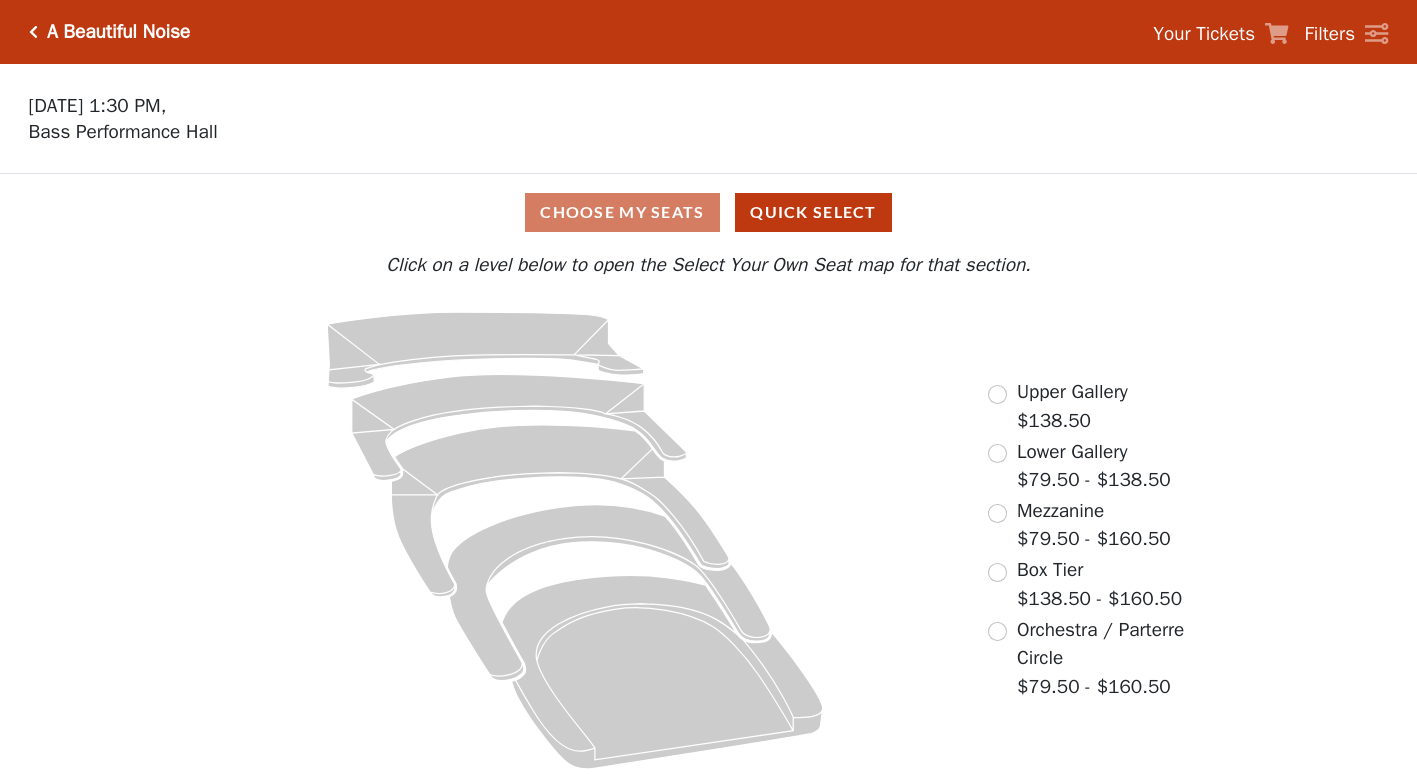 scroll, scrollTop: 0, scrollLeft: 0, axis: both 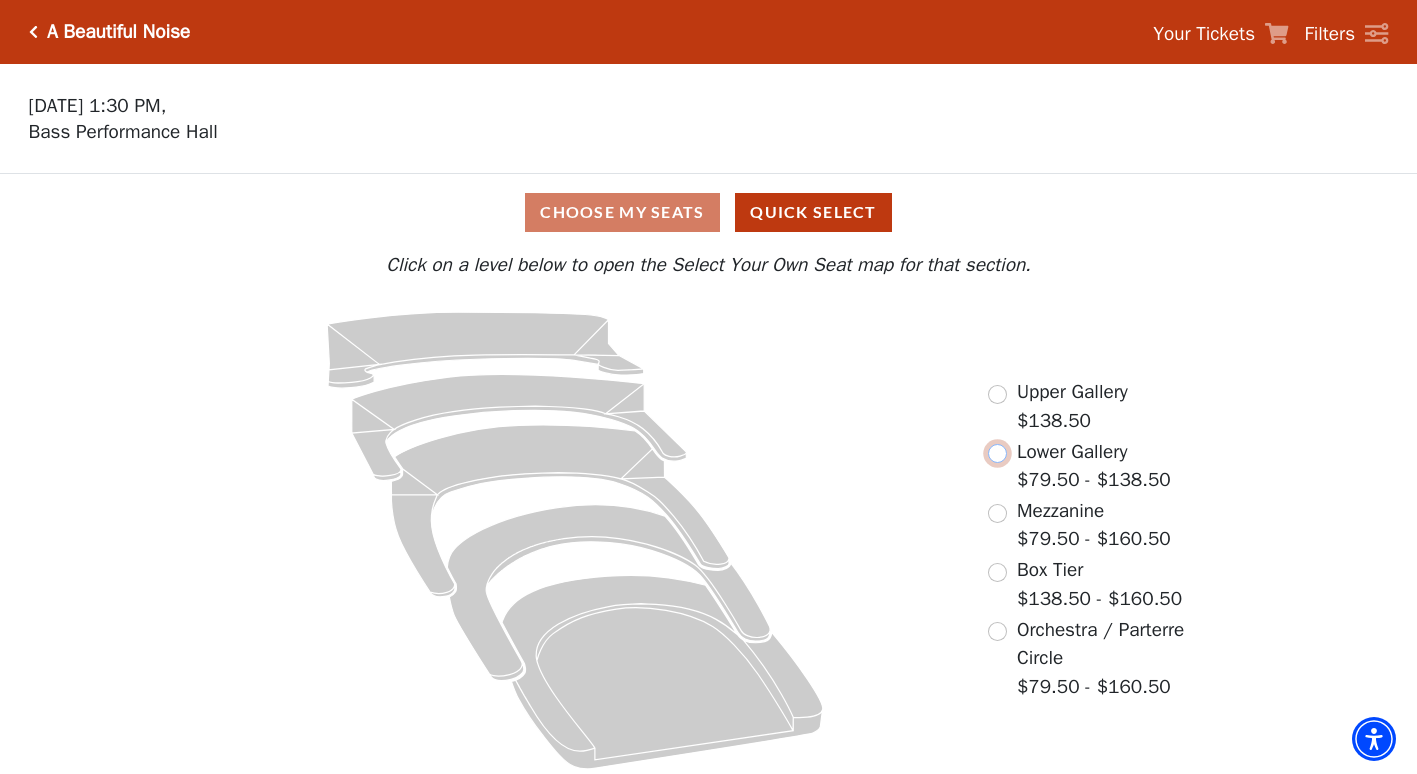click at bounding box center (997, 453) 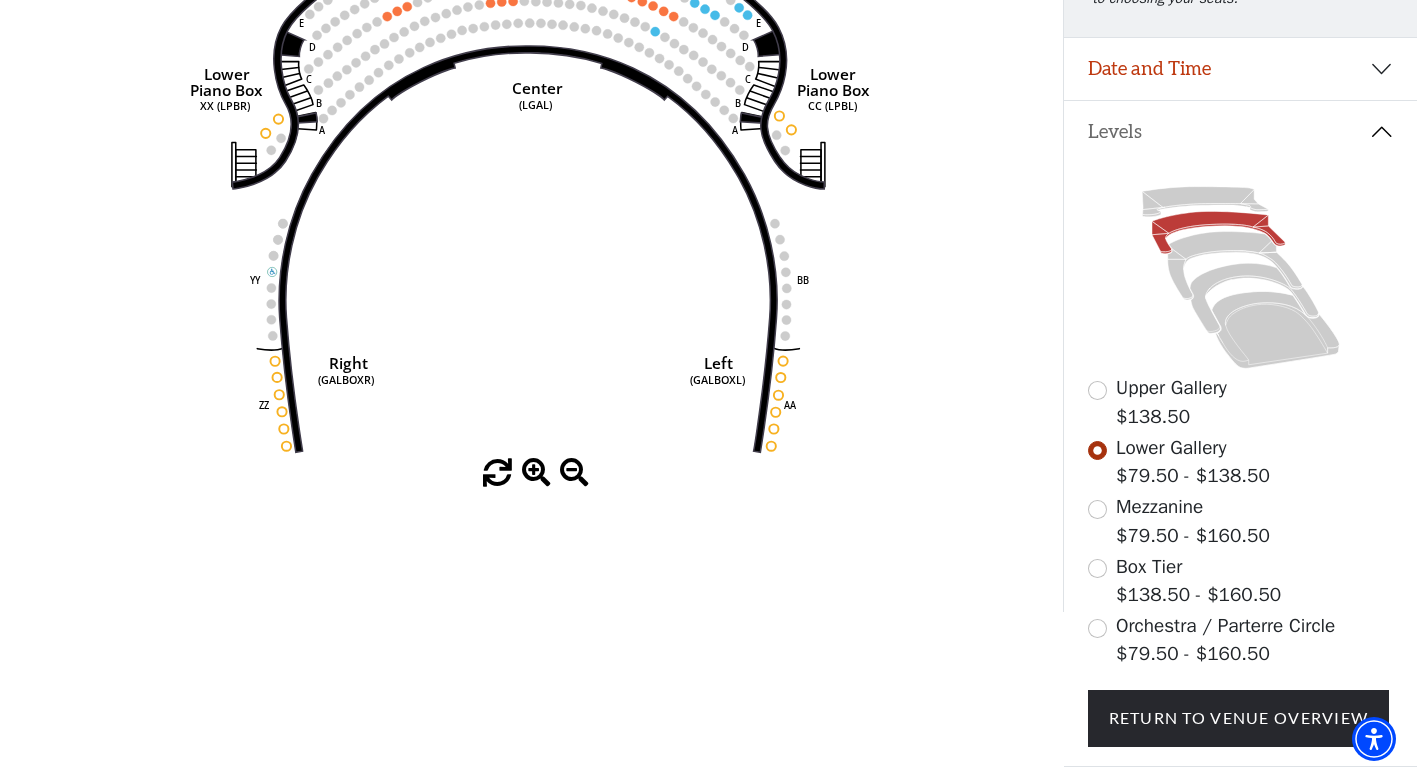 scroll, scrollTop: 300, scrollLeft: 0, axis: vertical 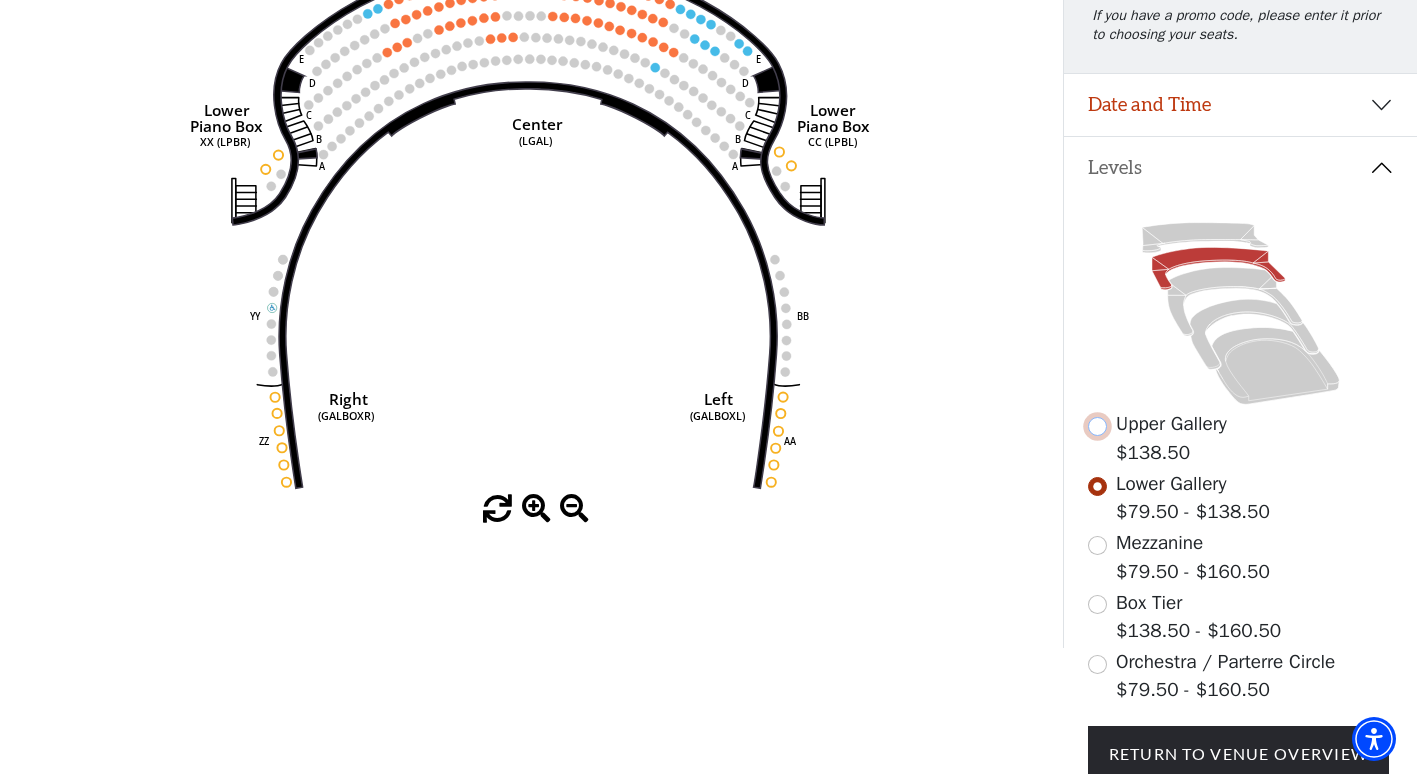 click at bounding box center [1097, 426] 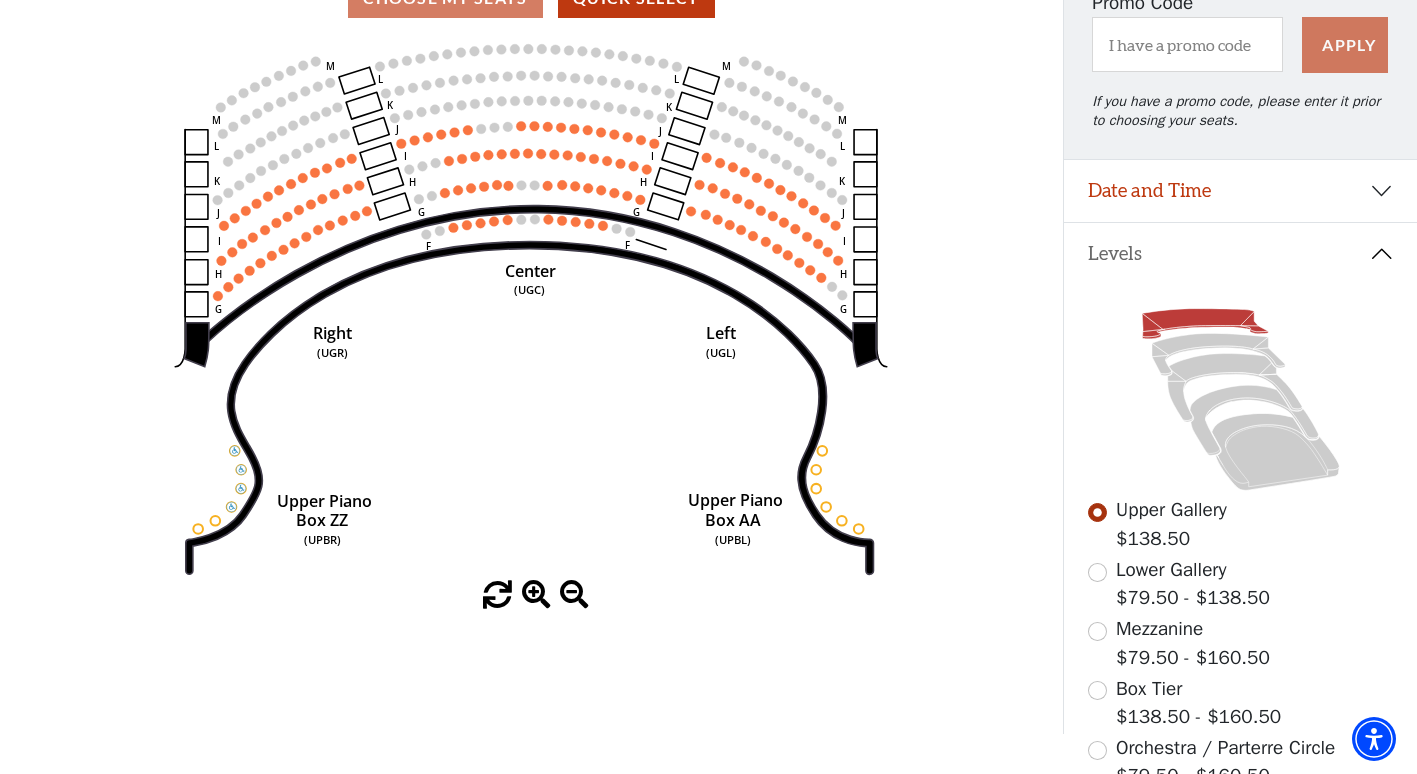 scroll, scrollTop: 92, scrollLeft: 0, axis: vertical 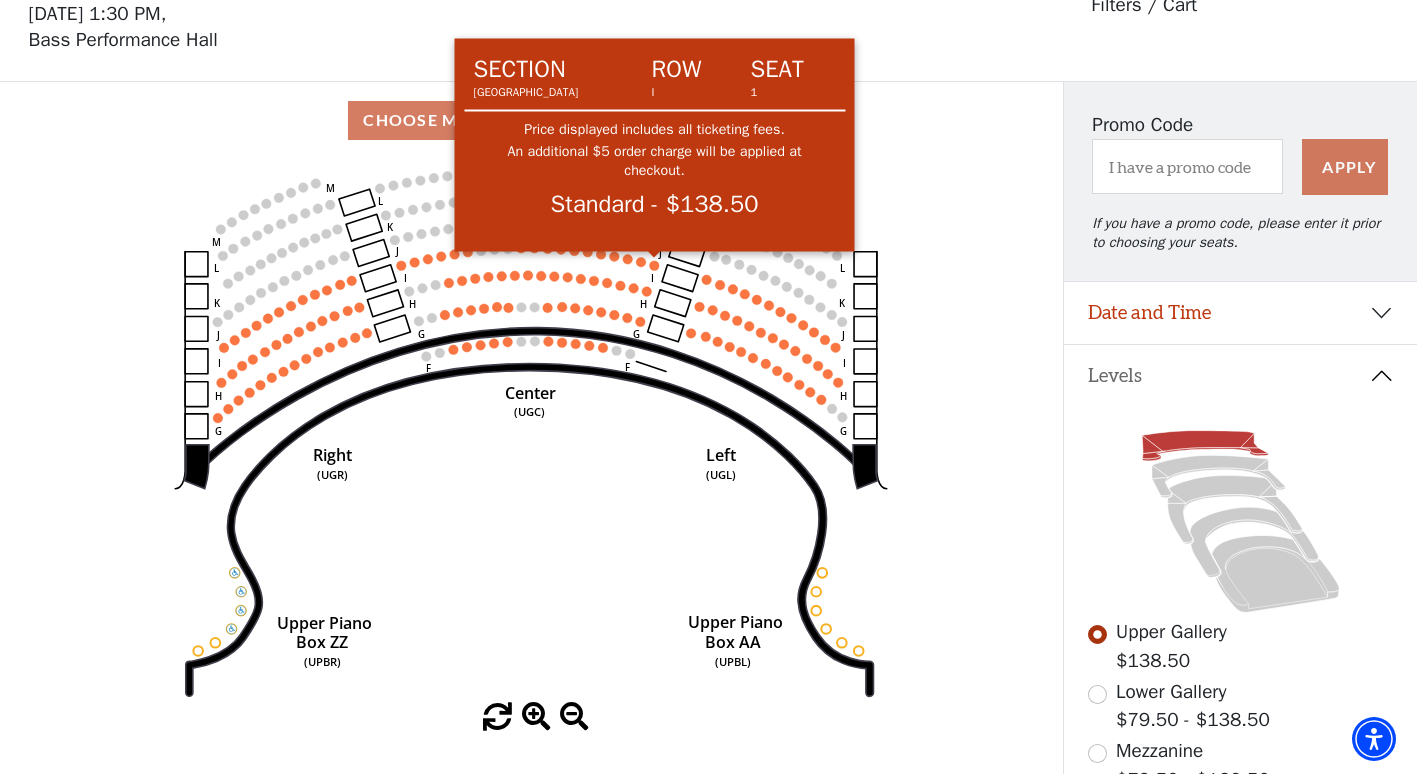 click 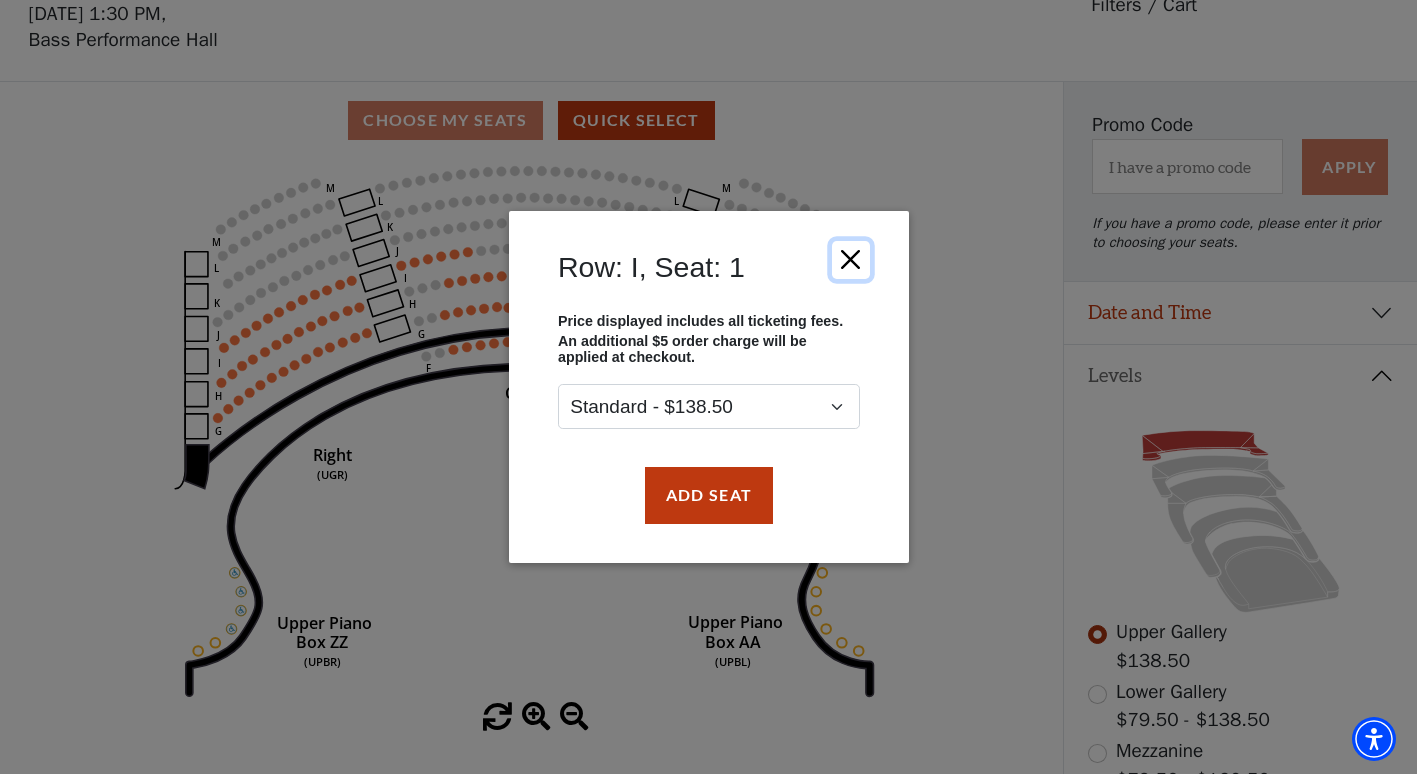 click at bounding box center [850, 260] 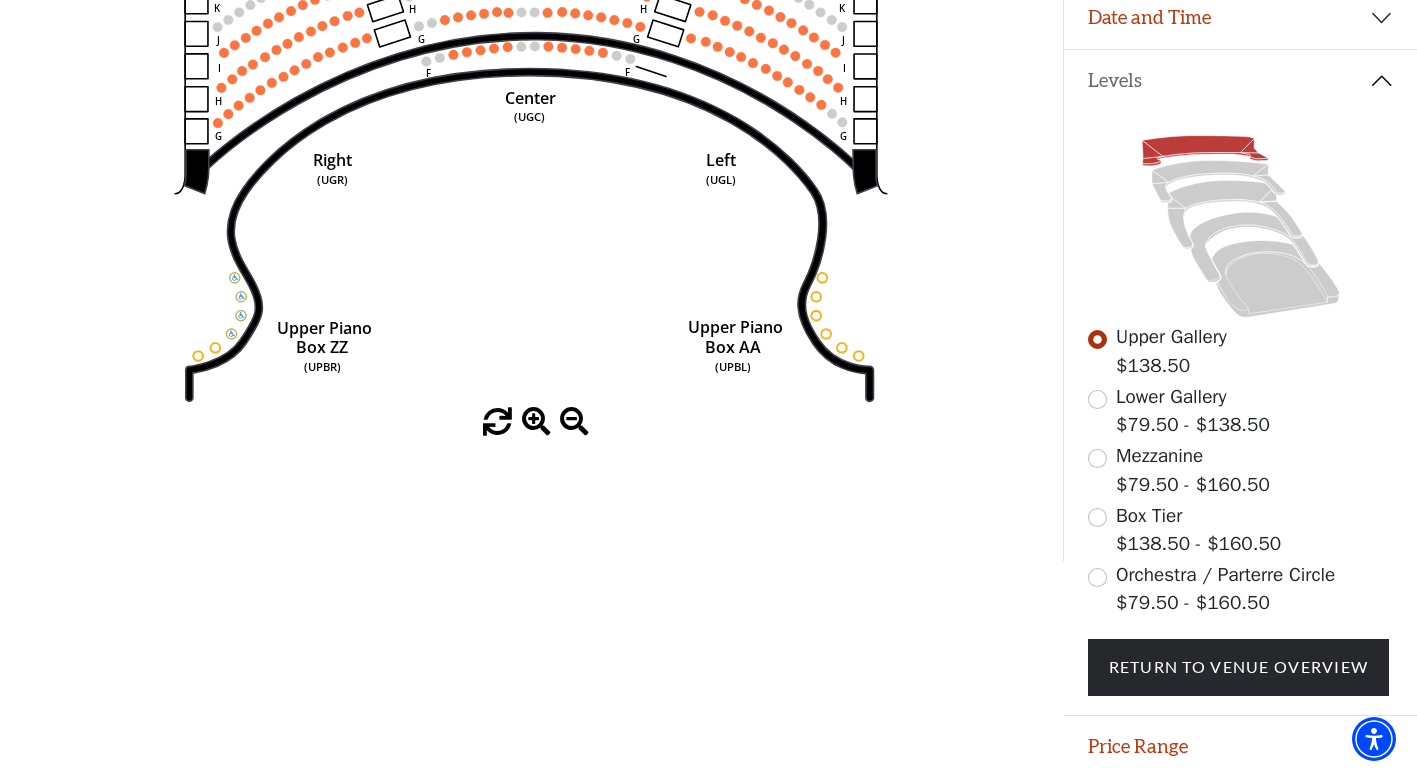 scroll, scrollTop: 392, scrollLeft: 0, axis: vertical 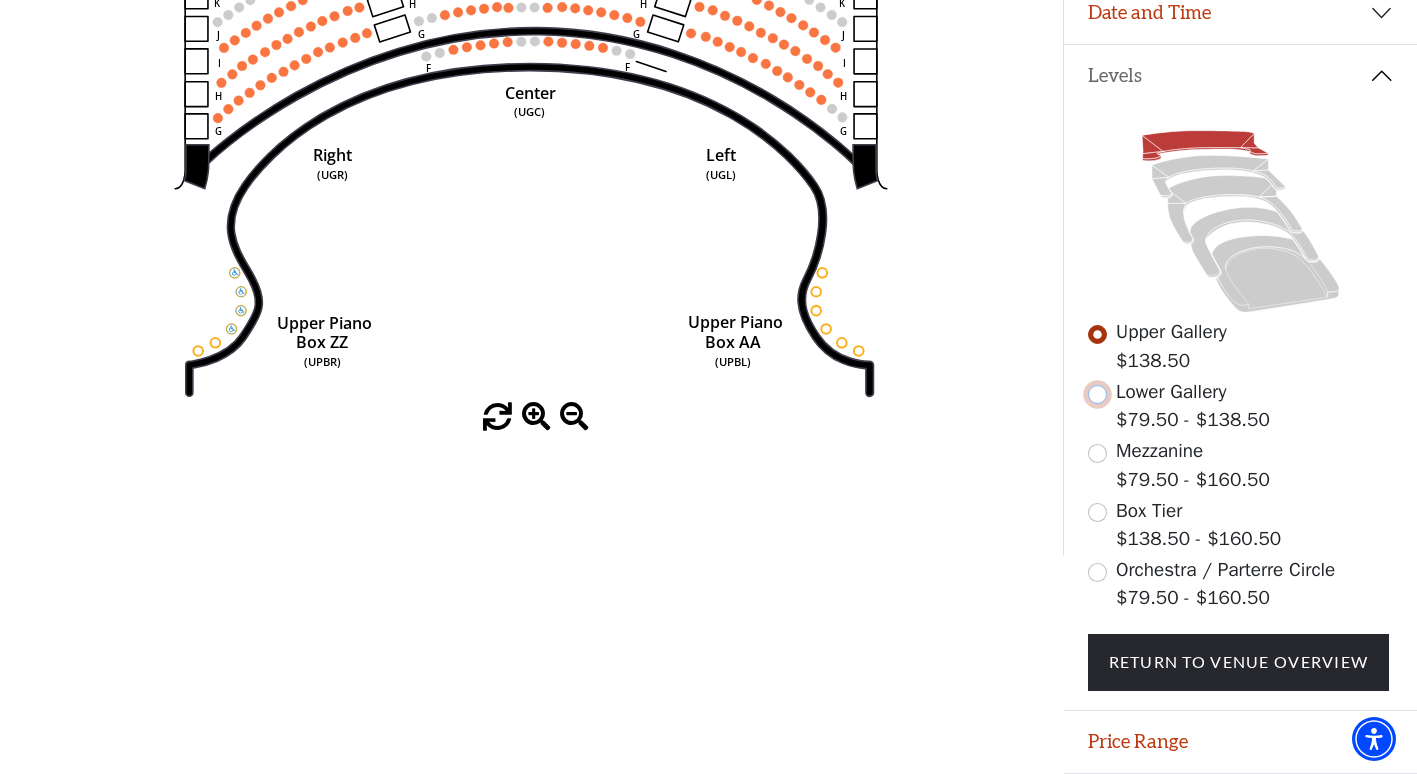 click at bounding box center [1097, 394] 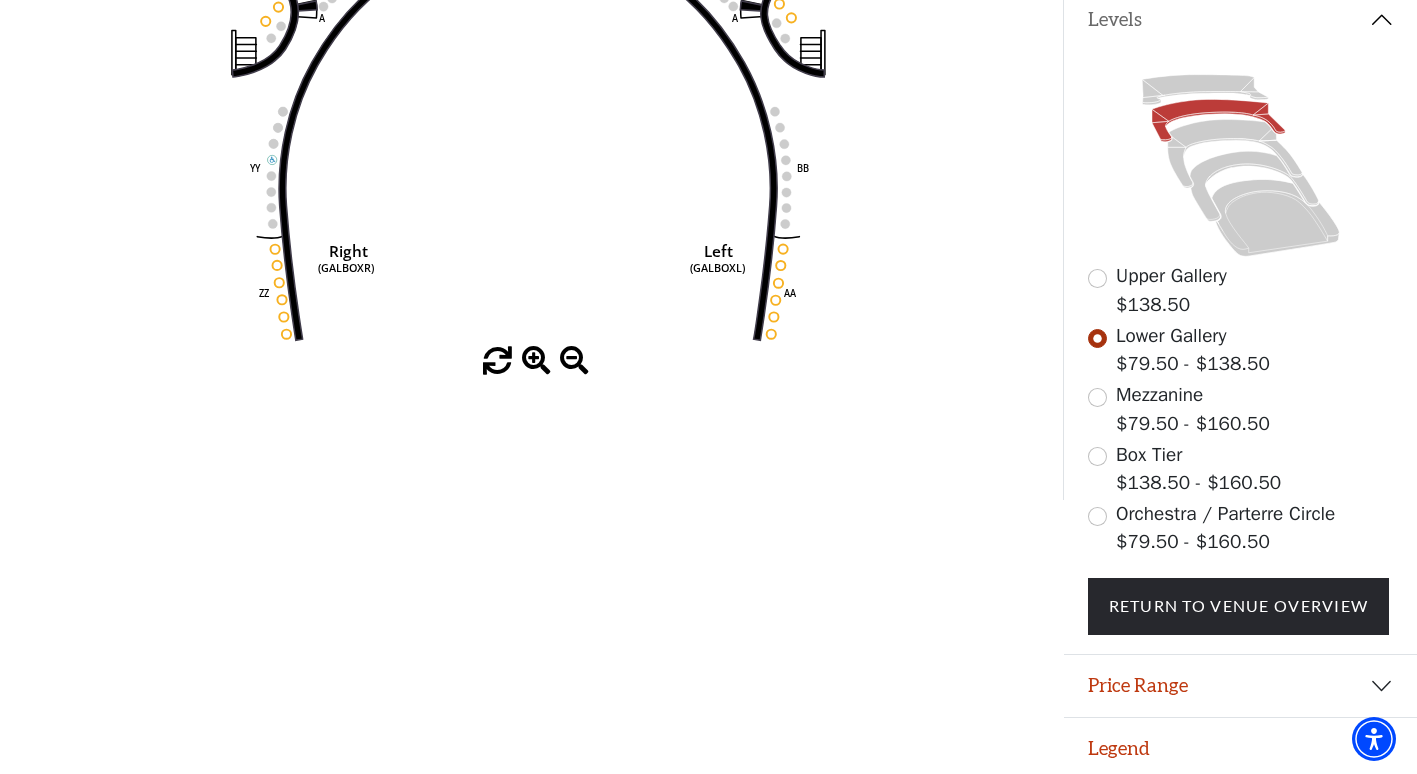 scroll, scrollTop: 452, scrollLeft: 0, axis: vertical 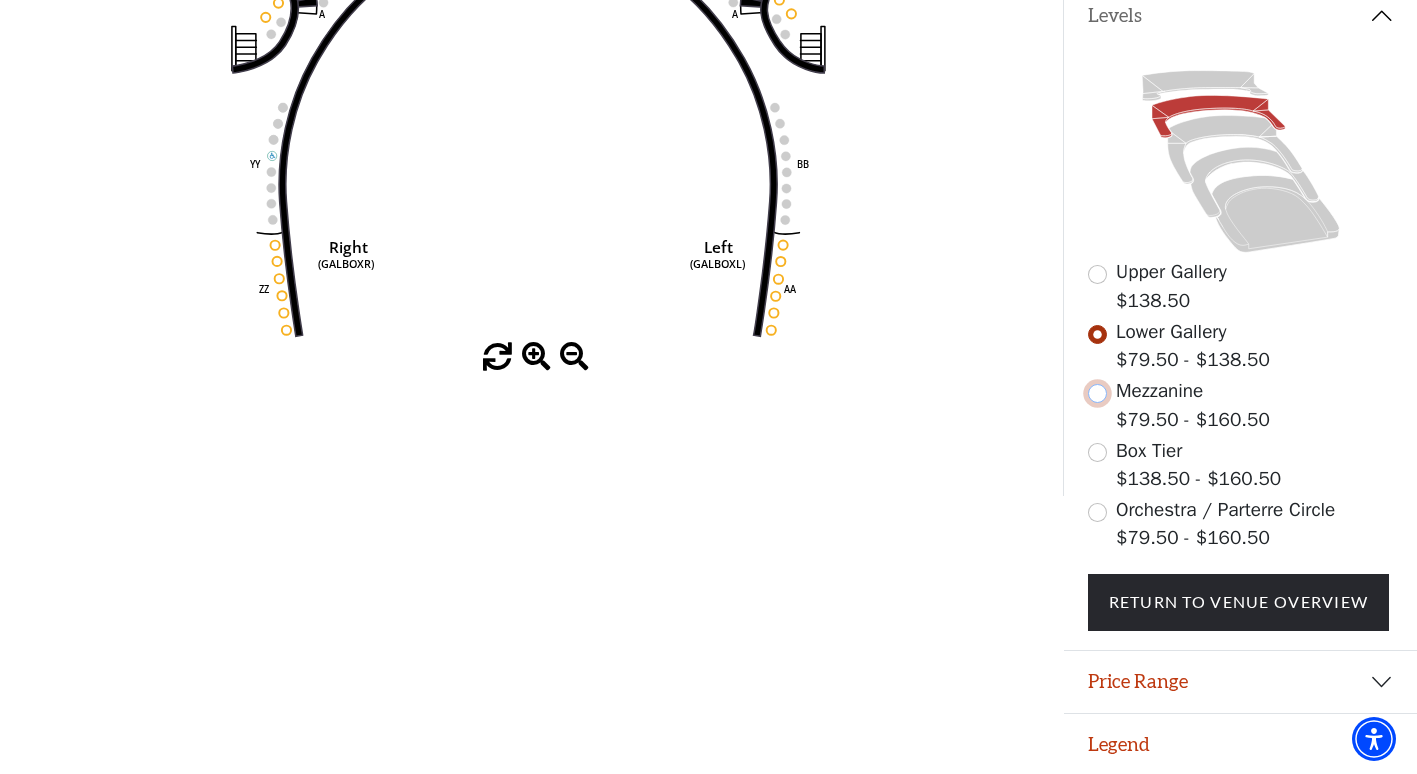 click at bounding box center (1097, 393) 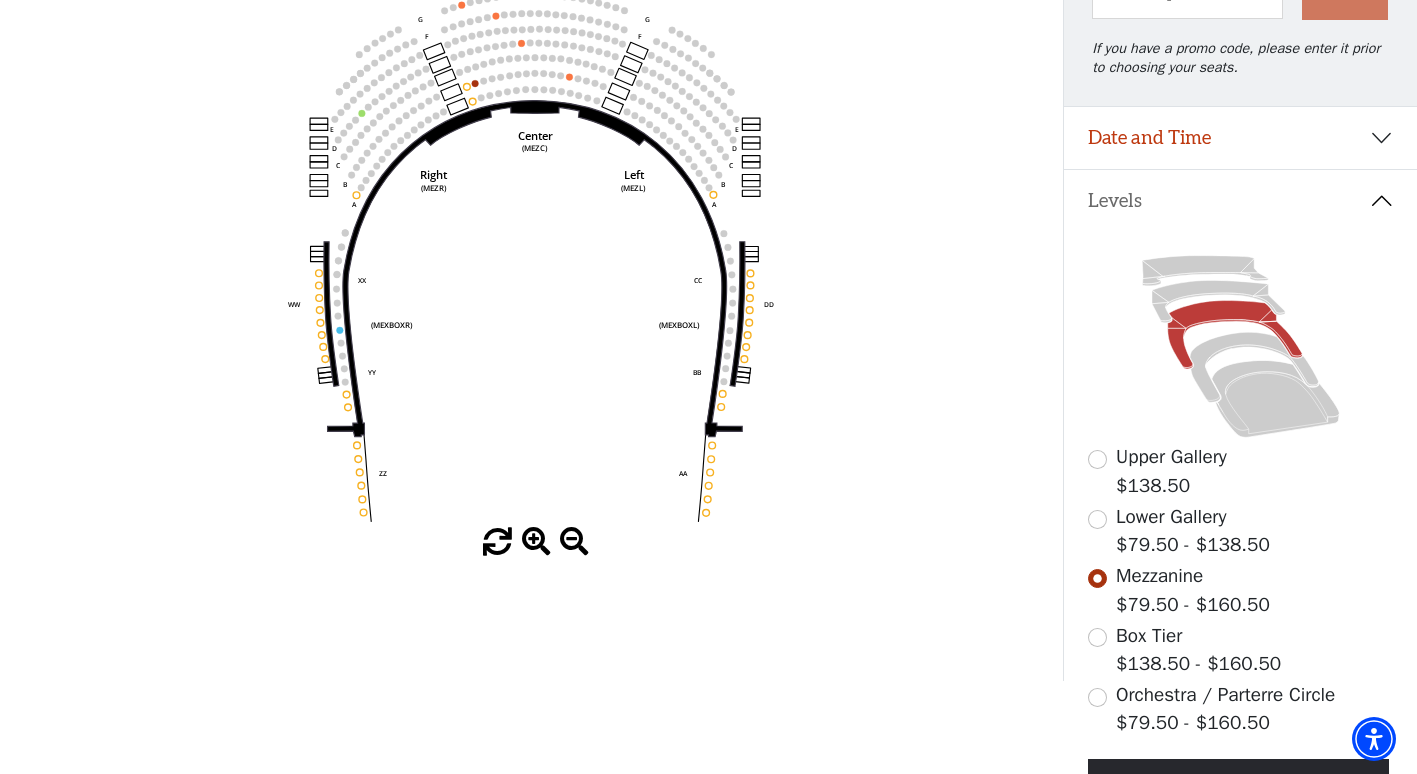scroll, scrollTop: 300, scrollLeft: 0, axis: vertical 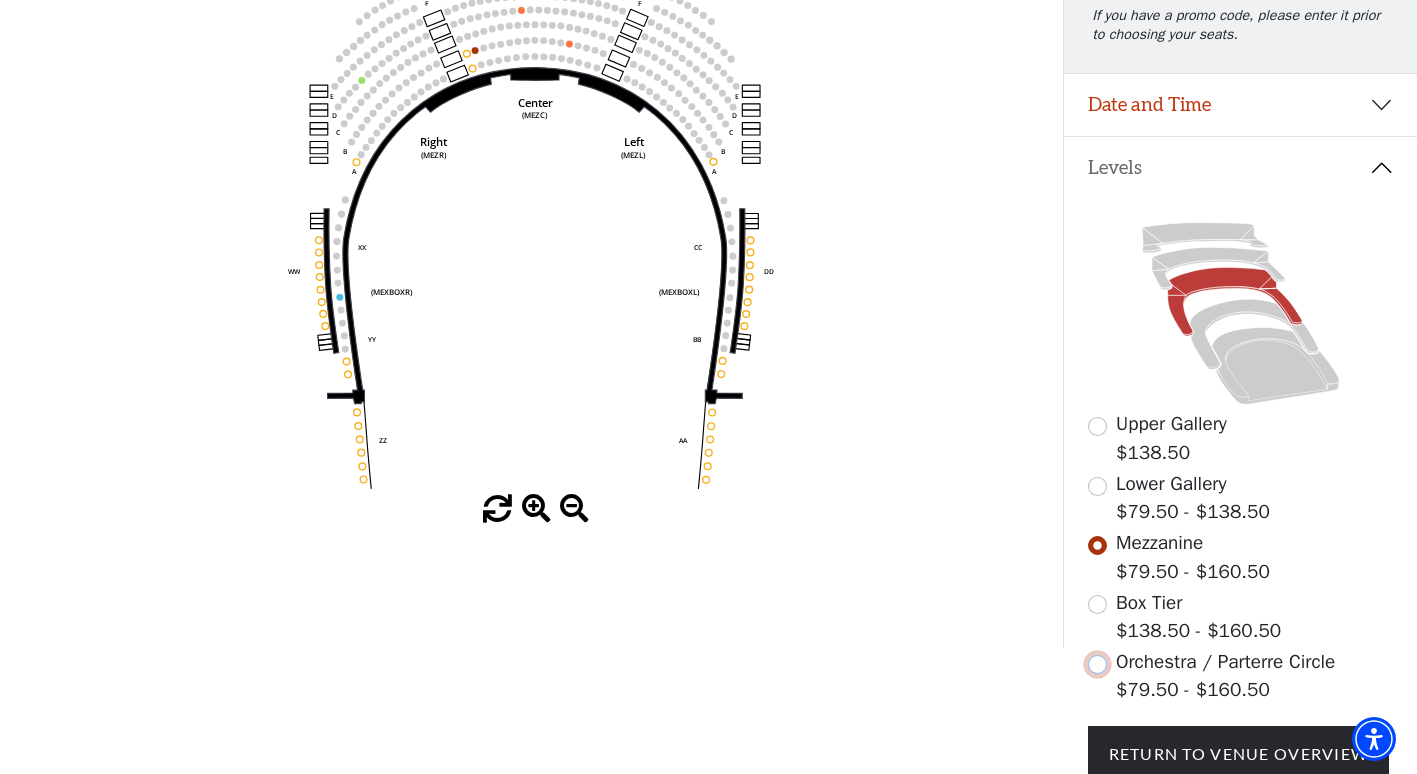 click at bounding box center (1097, 664) 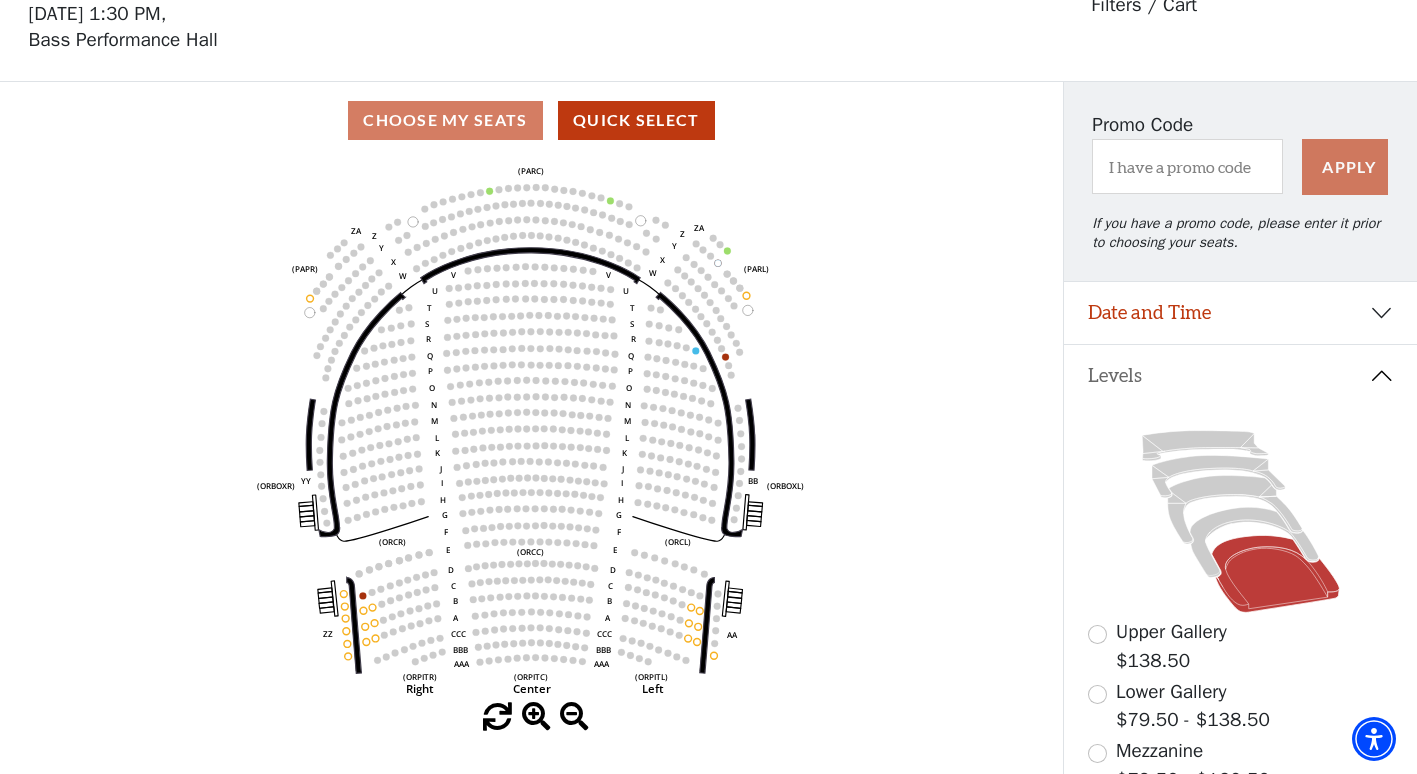 scroll, scrollTop: 292, scrollLeft: 0, axis: vertical 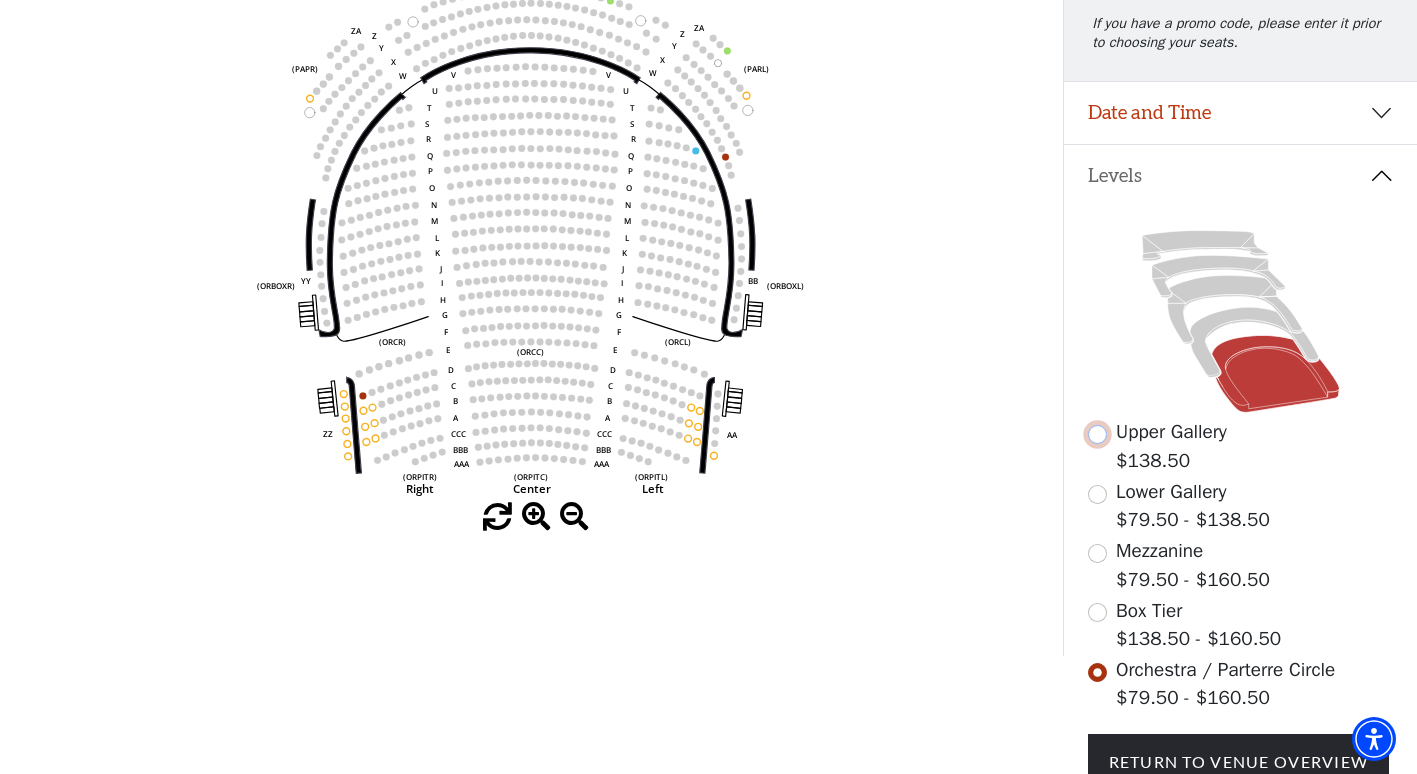 click at bounding box center (1097, 434) 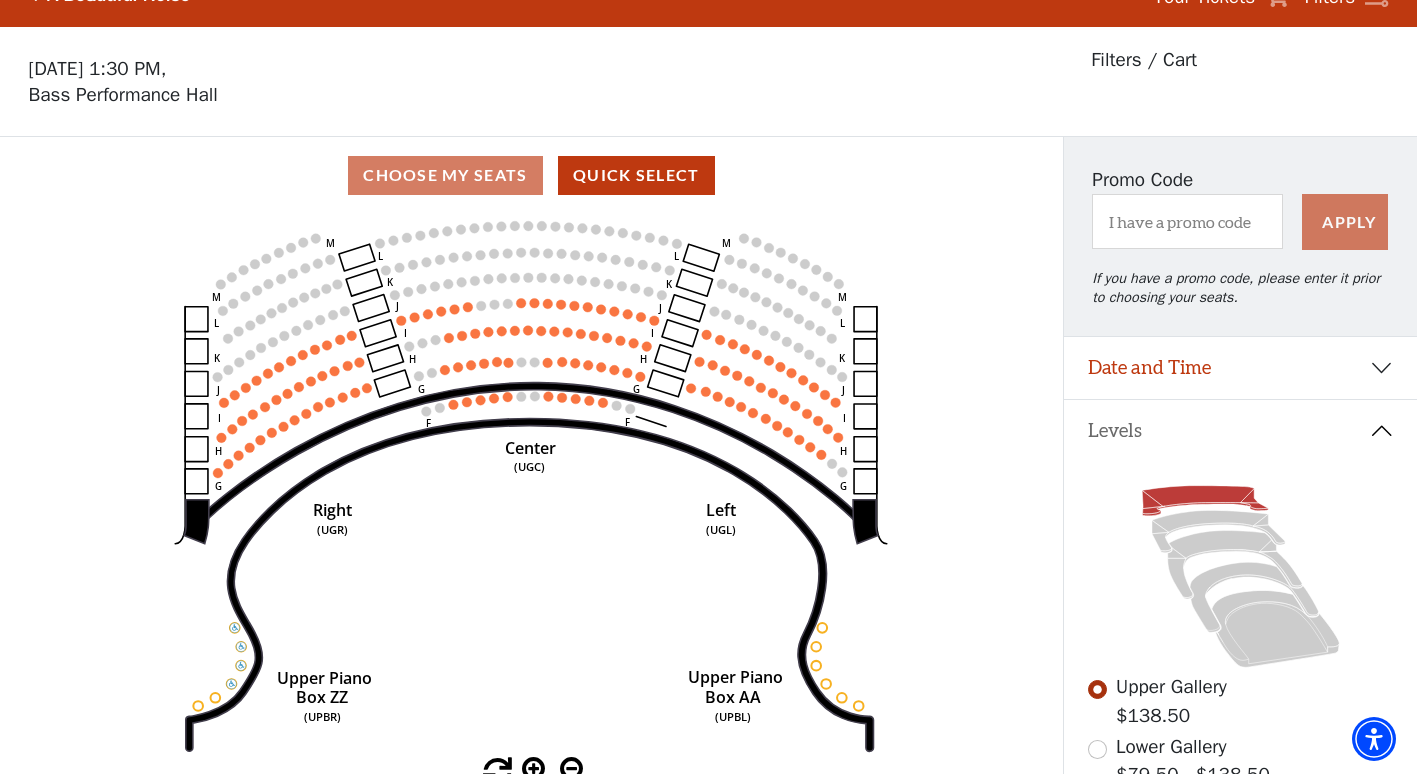 scroll, scrollTop: 0, scrollLeft: 0, axis: both 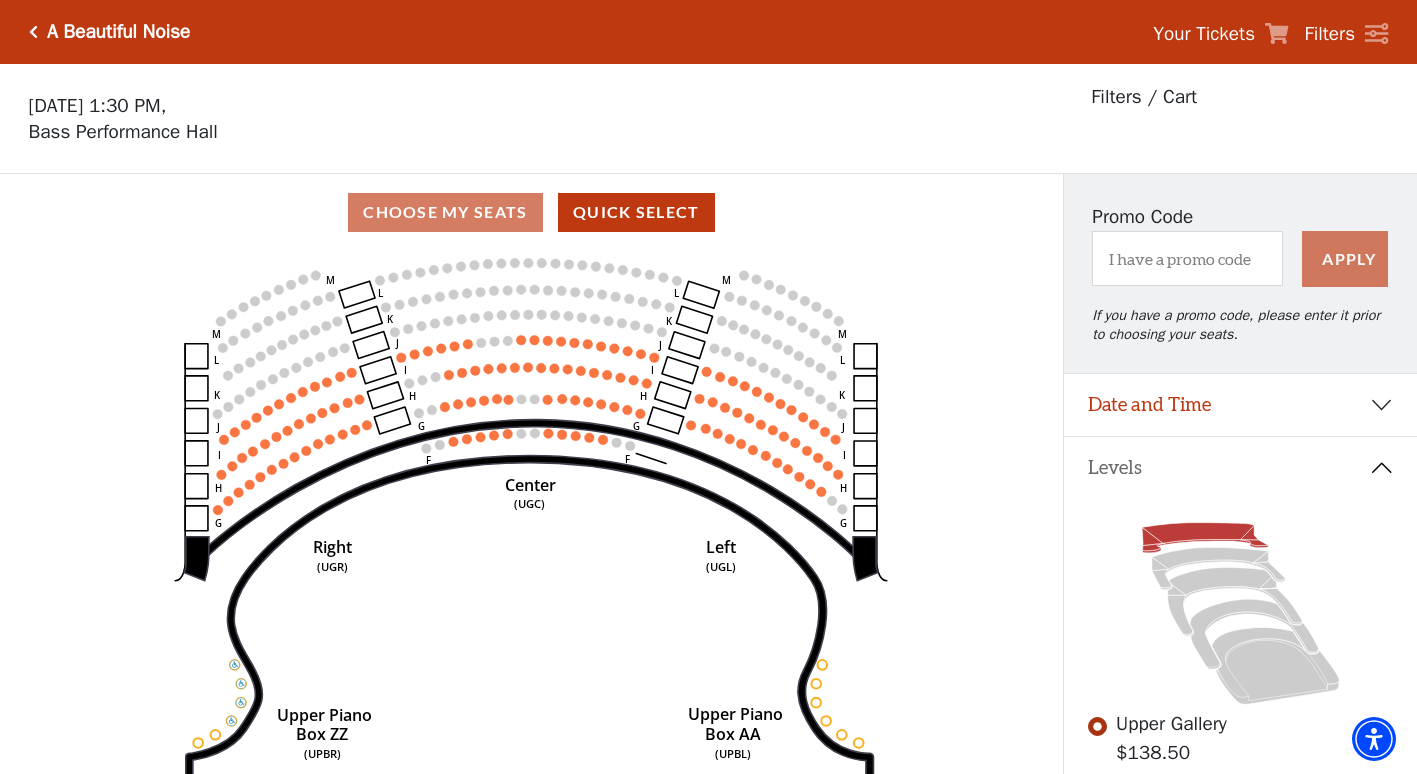 click on "Sunday, November 2 at 1:30 PM,
Bass Performance Hall" at bounding box center (531, 119) 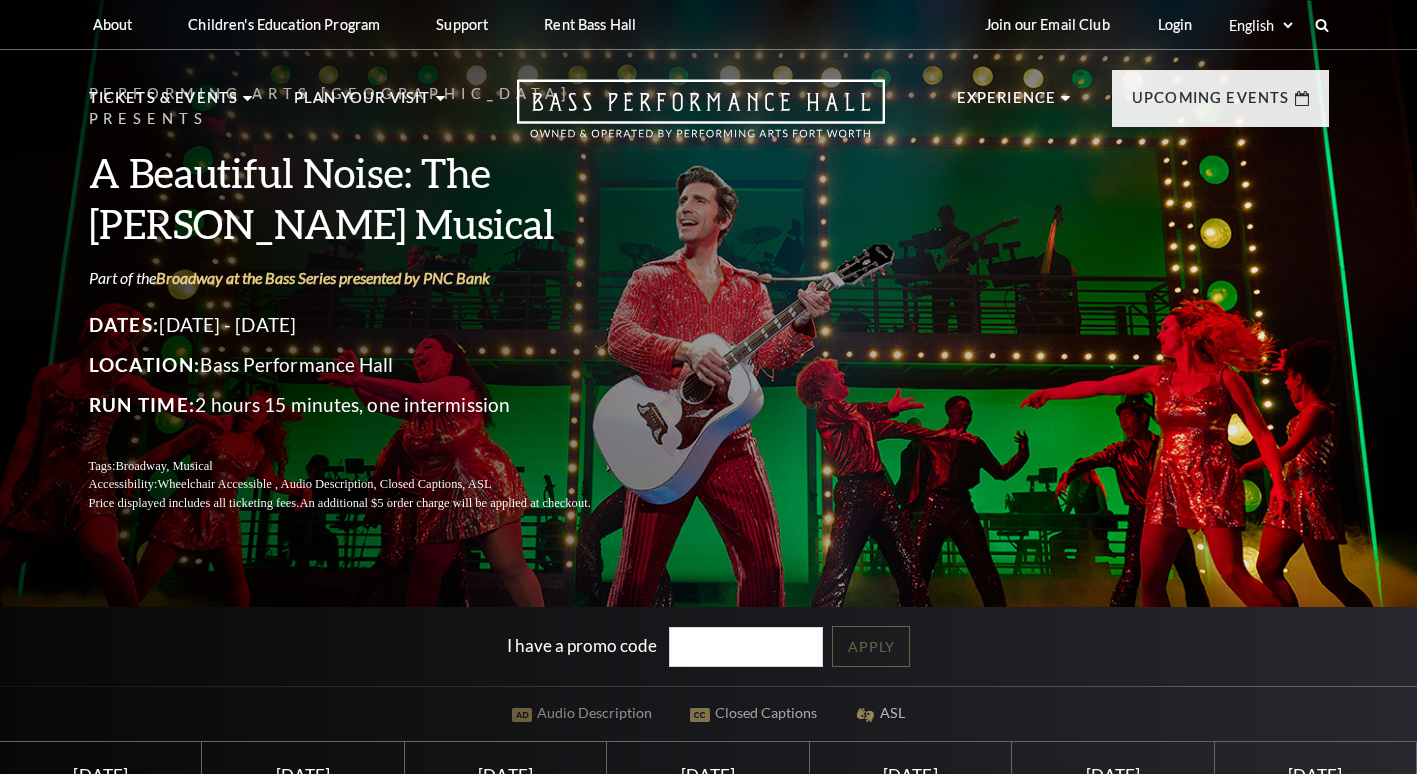 scroll, scrollTop: 0, scrollLeft: 0, axis: both 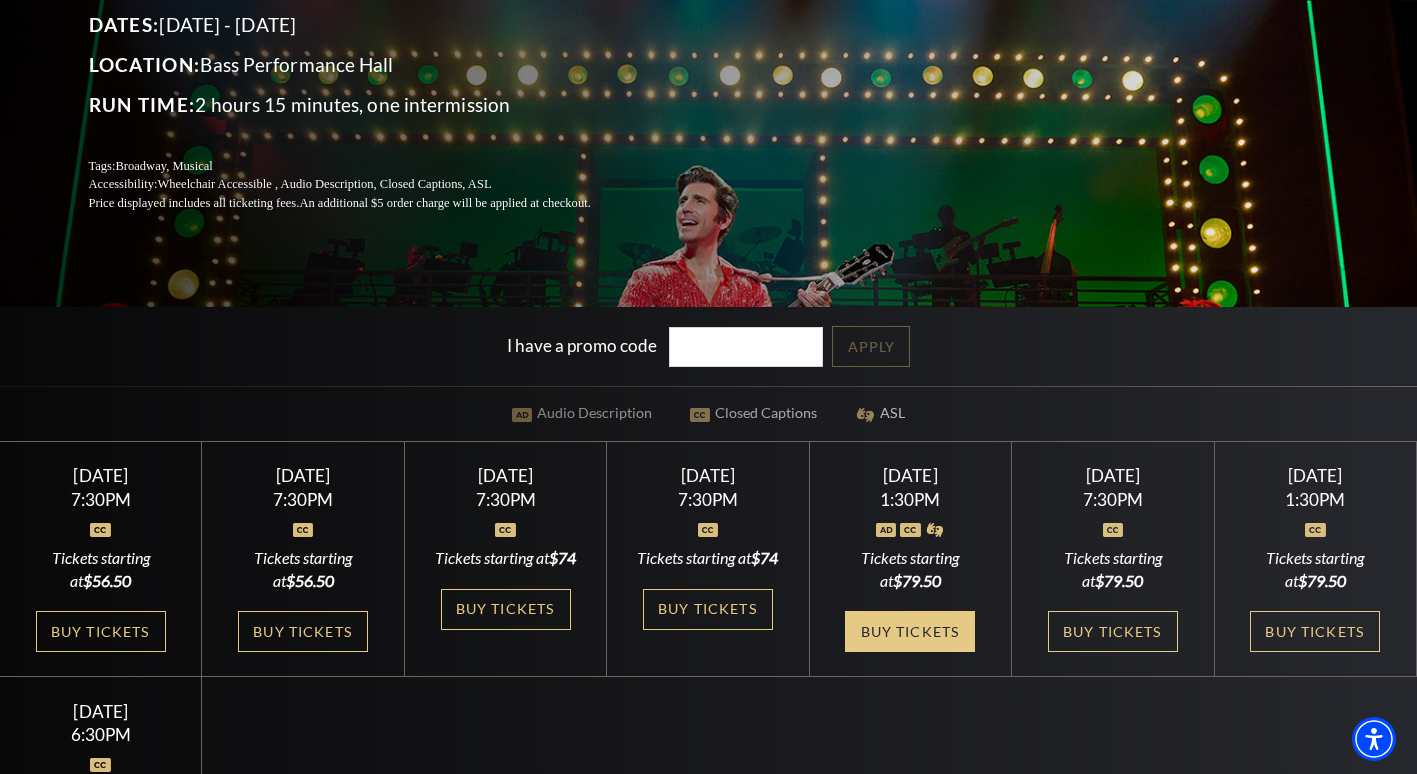 click on "Buy Tickets" at bounding box center (910, 631) 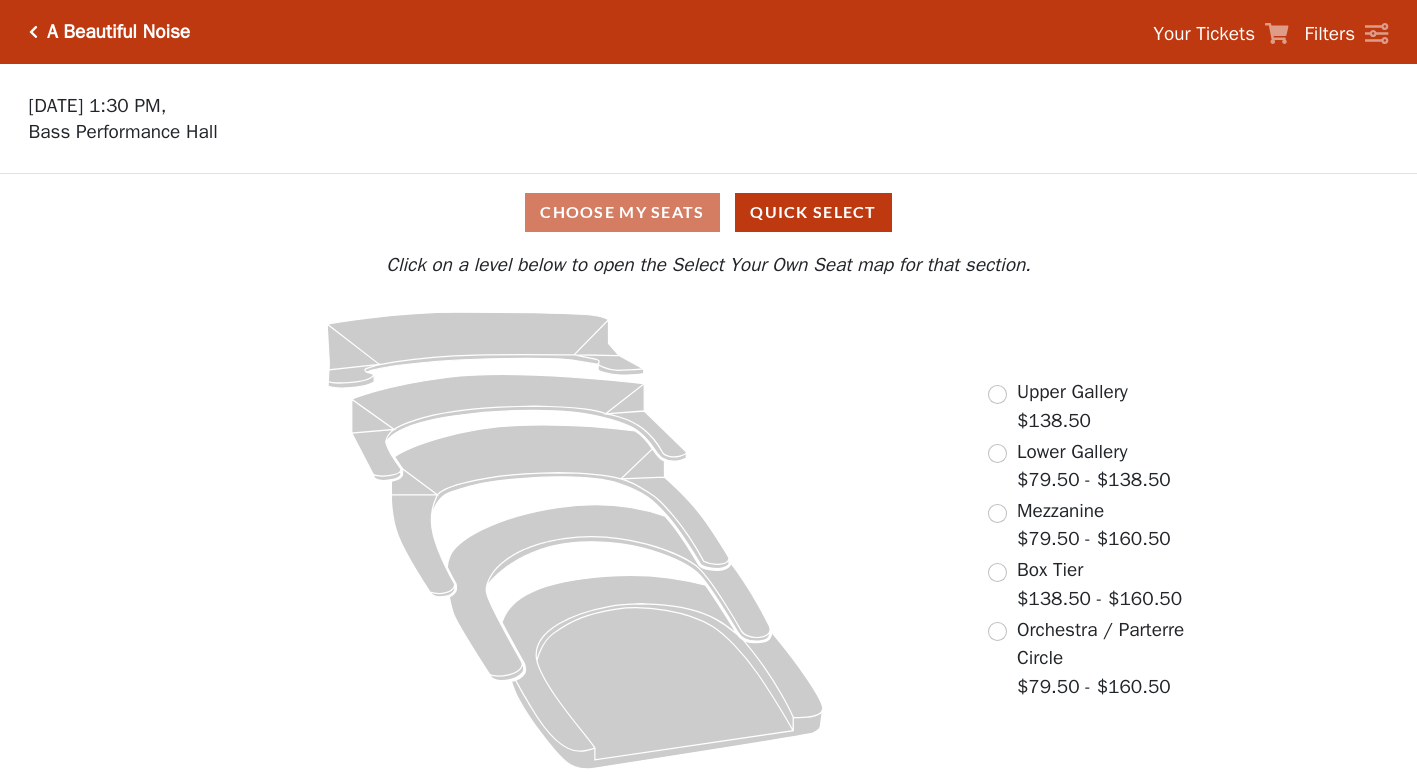 scroll, scrollTop: 0, scrollLeft: 0, axis: both 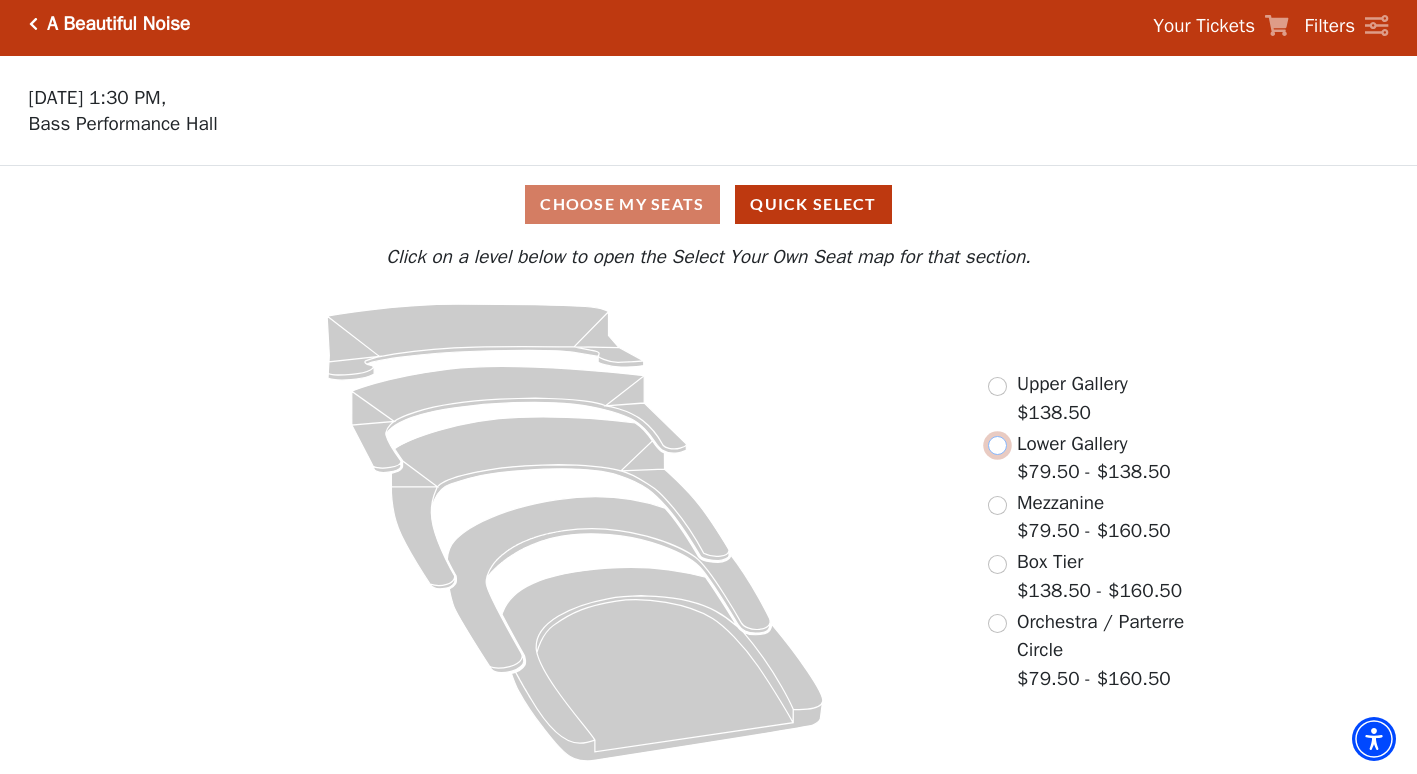click at bounding box center [997, 445] 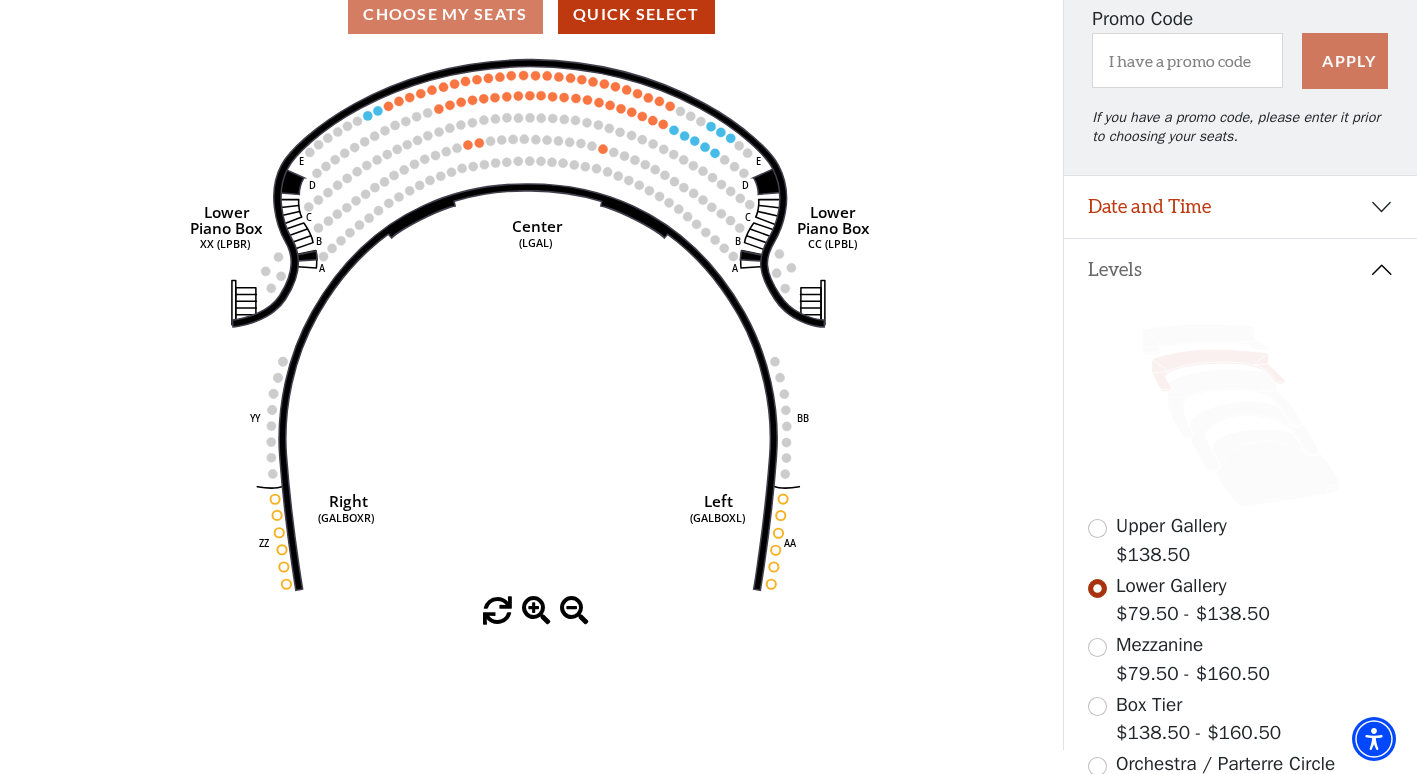scroll, scrollTop: 192, scrollLeft: 0, axis: vertical 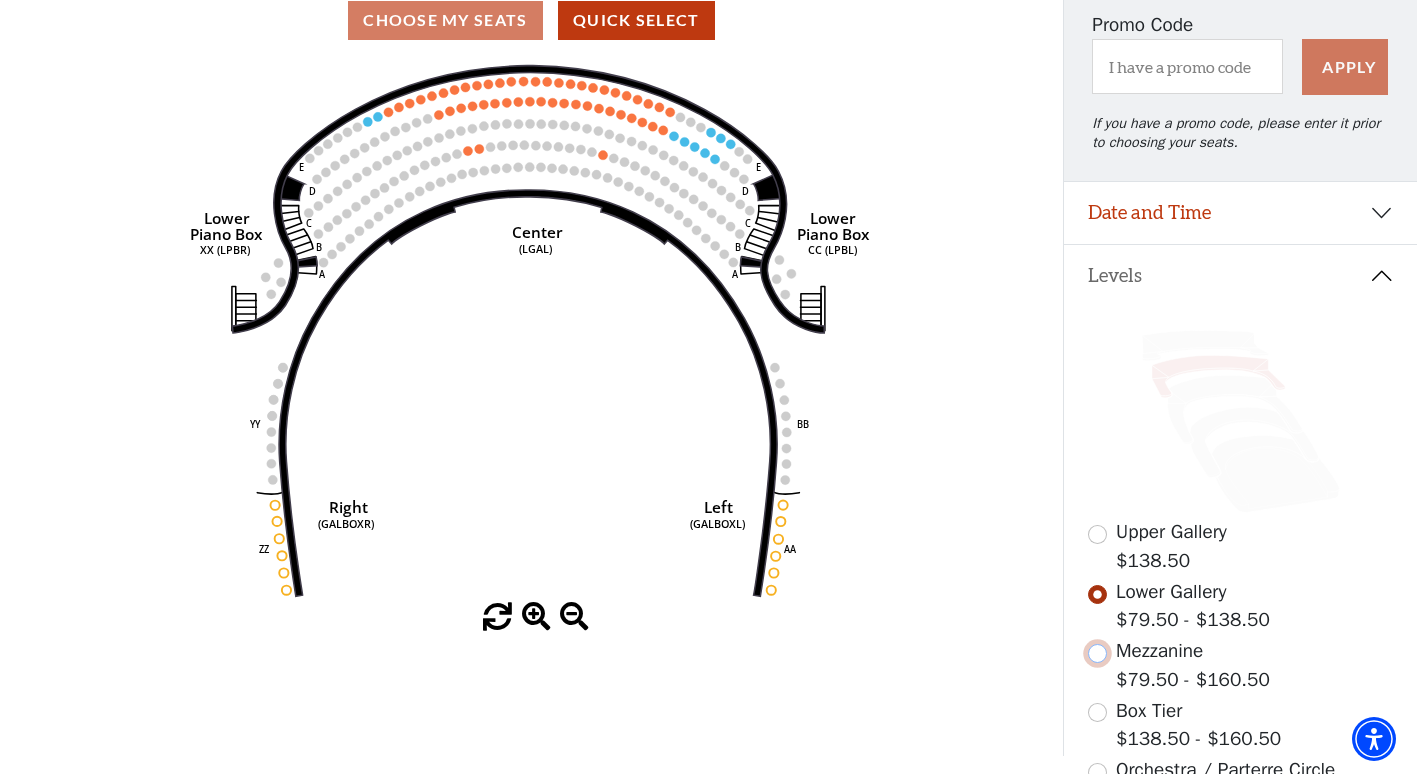 click at bounding box center [1097, 653] 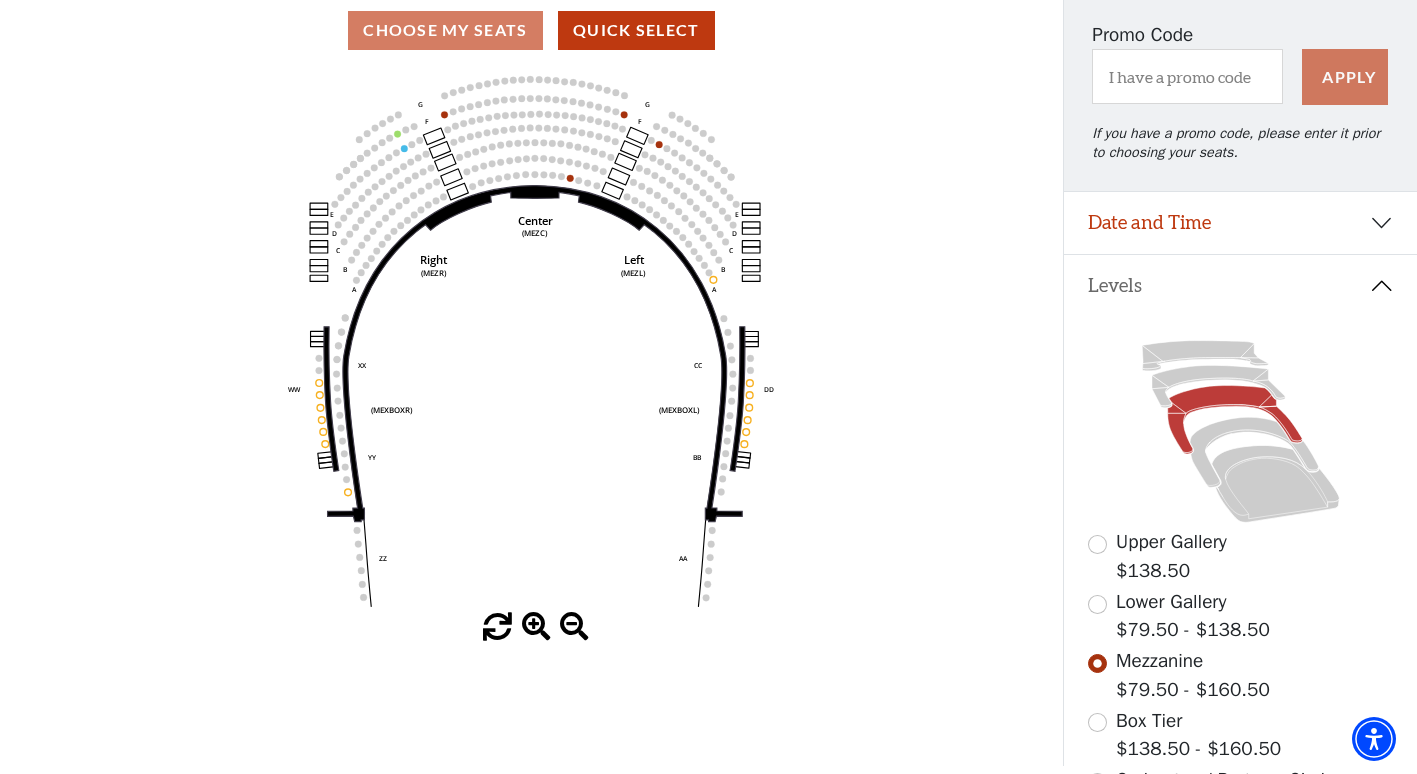 scroll, scrollTop: 292, scrollLeft: 0, axis: vertical 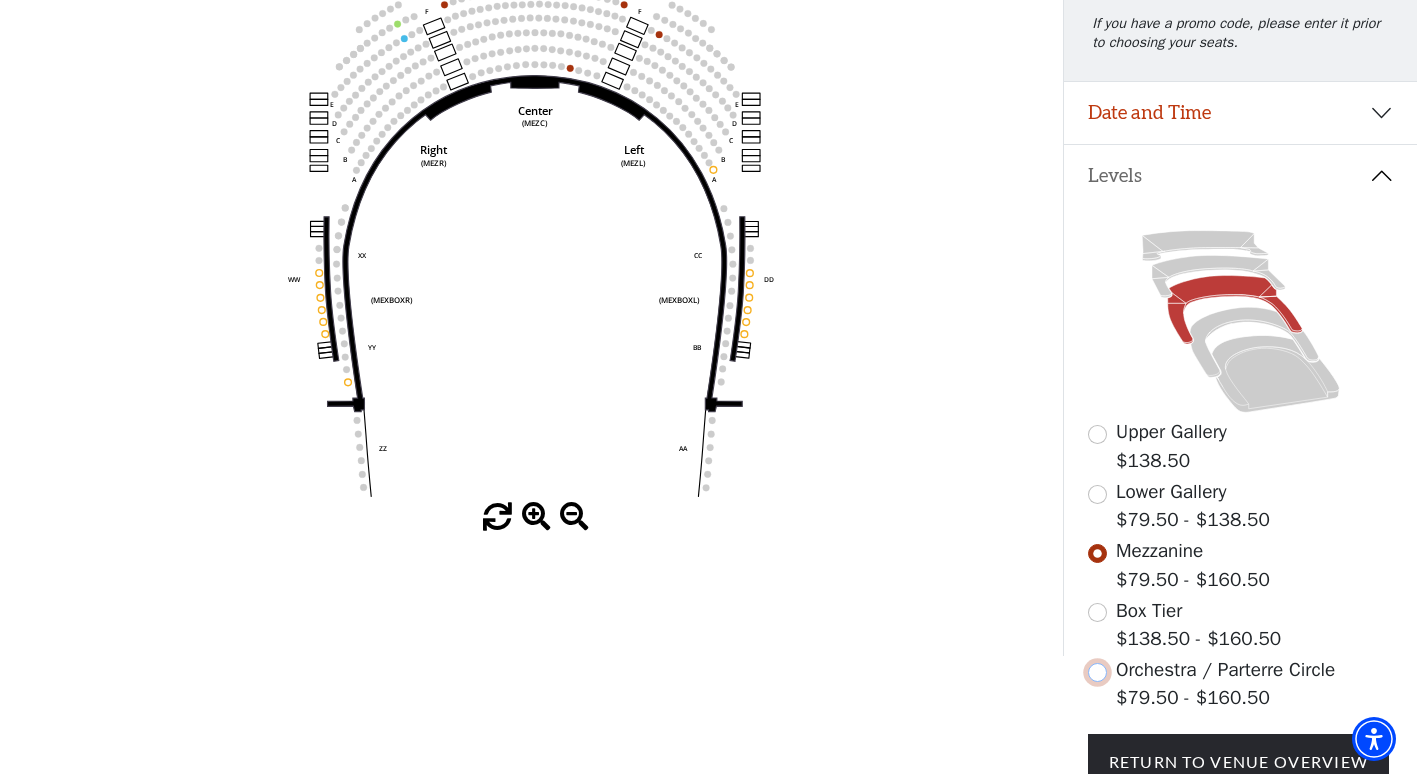 click at bounding box center (1097, 672) 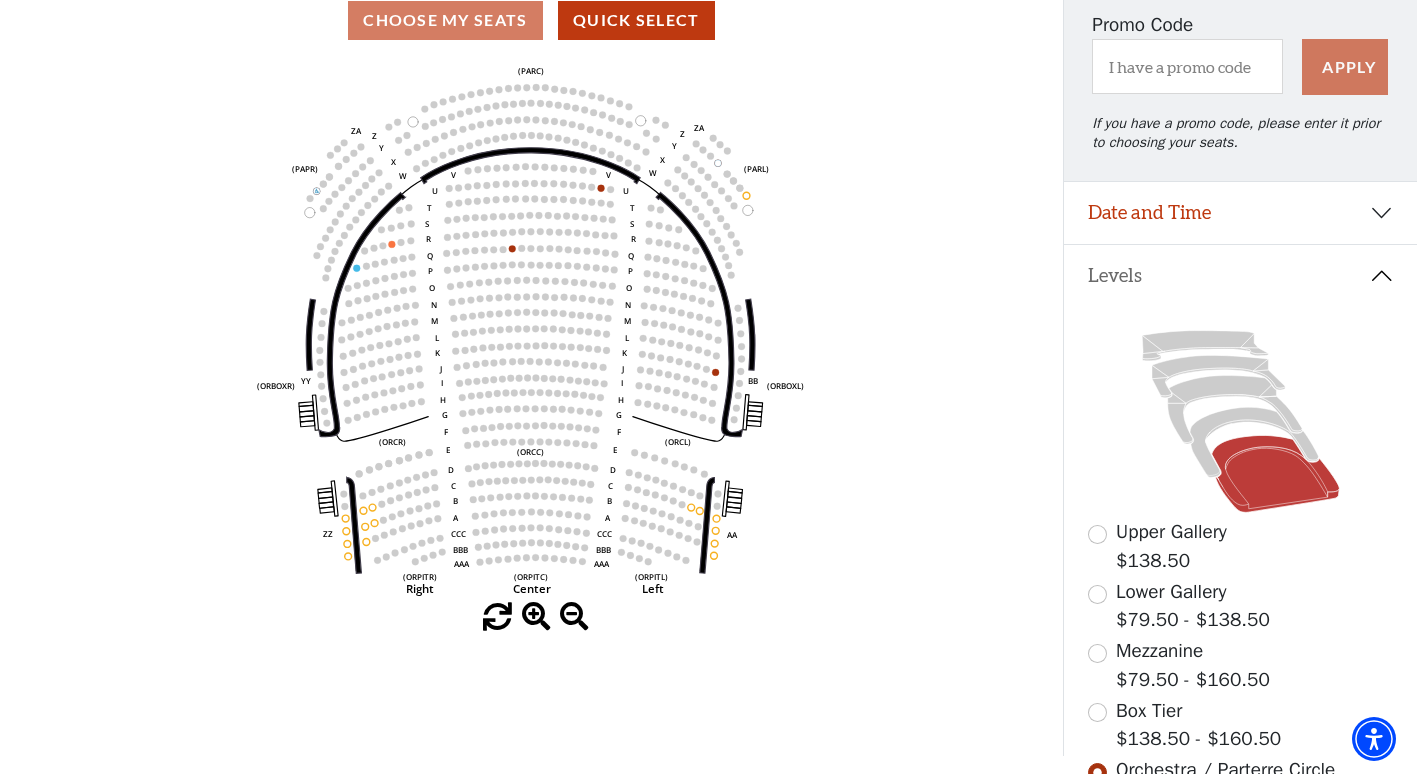 scroll, scrollTop: 392, scrollLeft: 0, axis: vertical 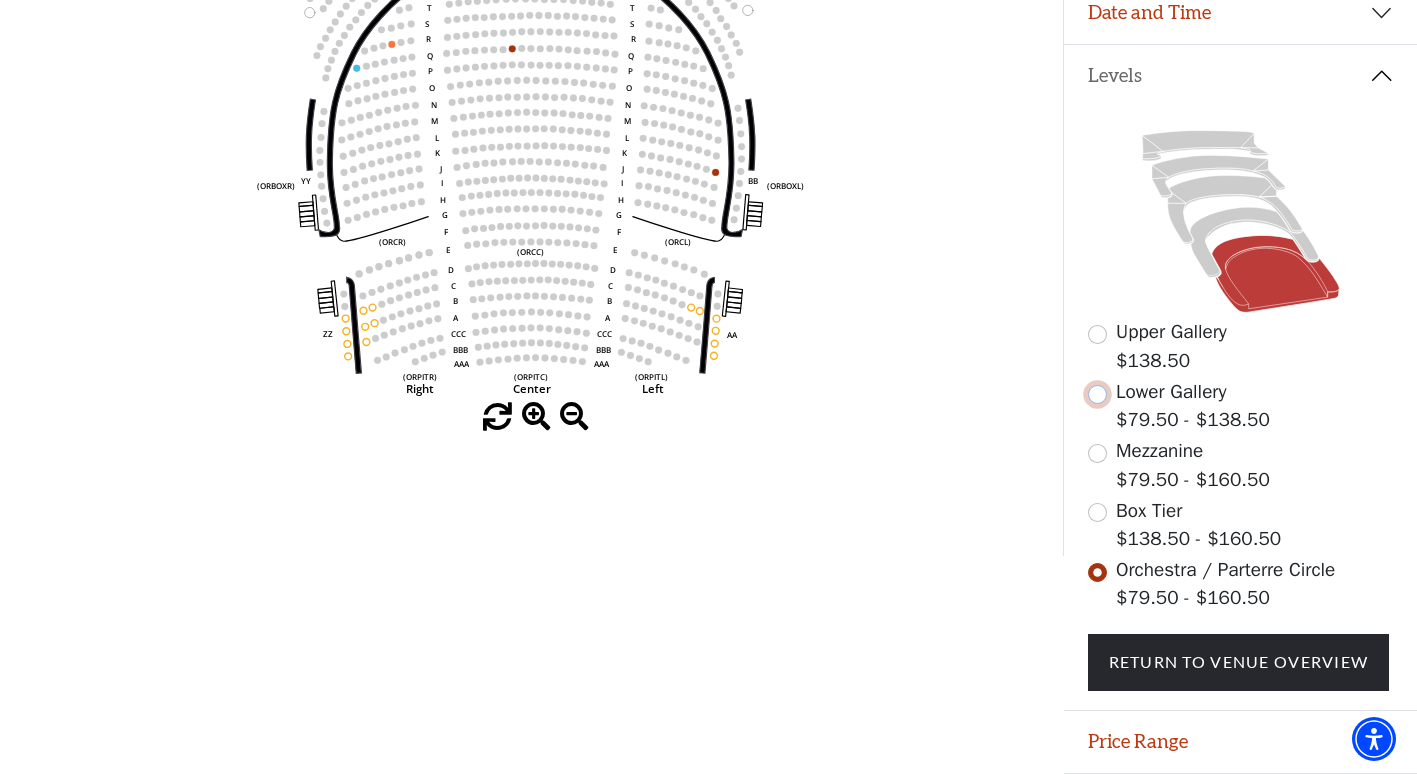 click at bounding box center [1097, 394] 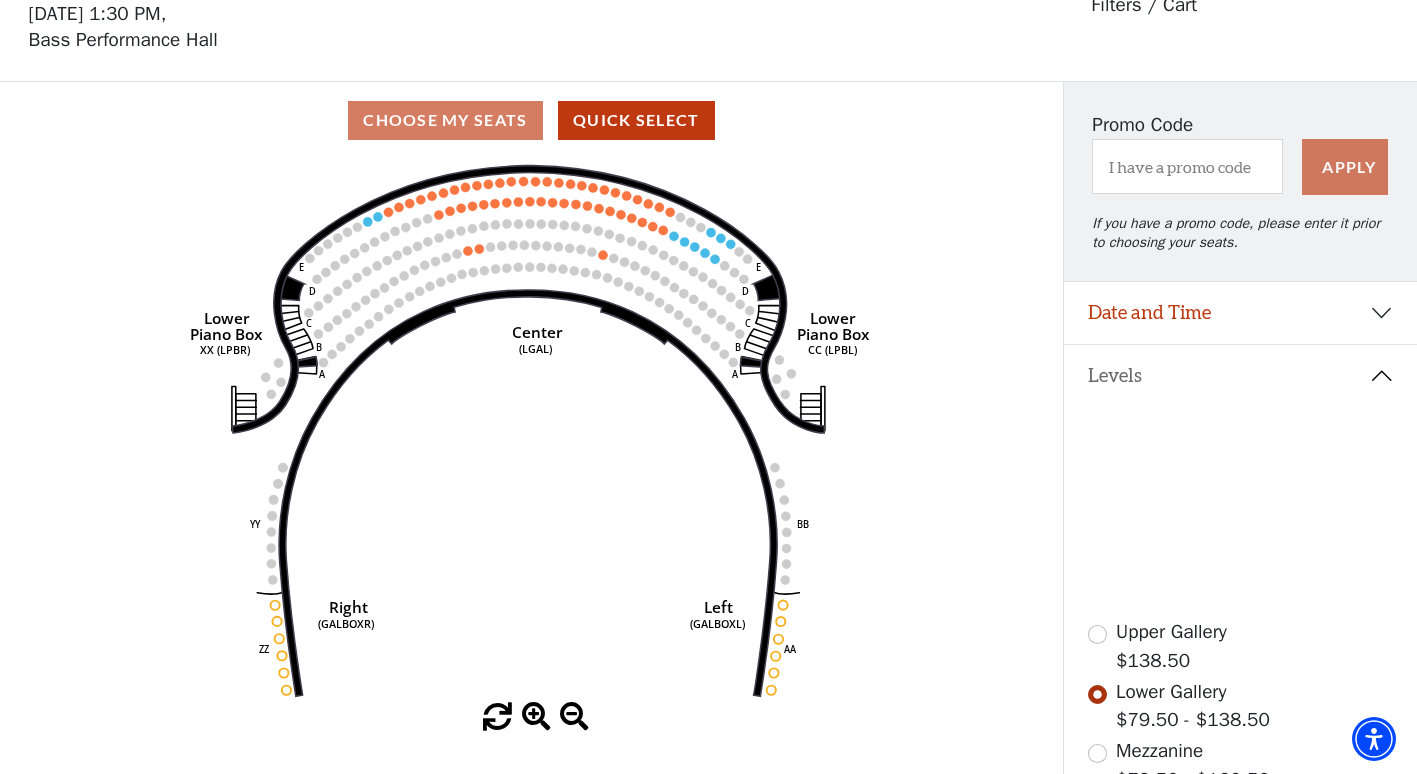 scroll, scrollTop: 92, scrollLeft: 0, axis: vertical 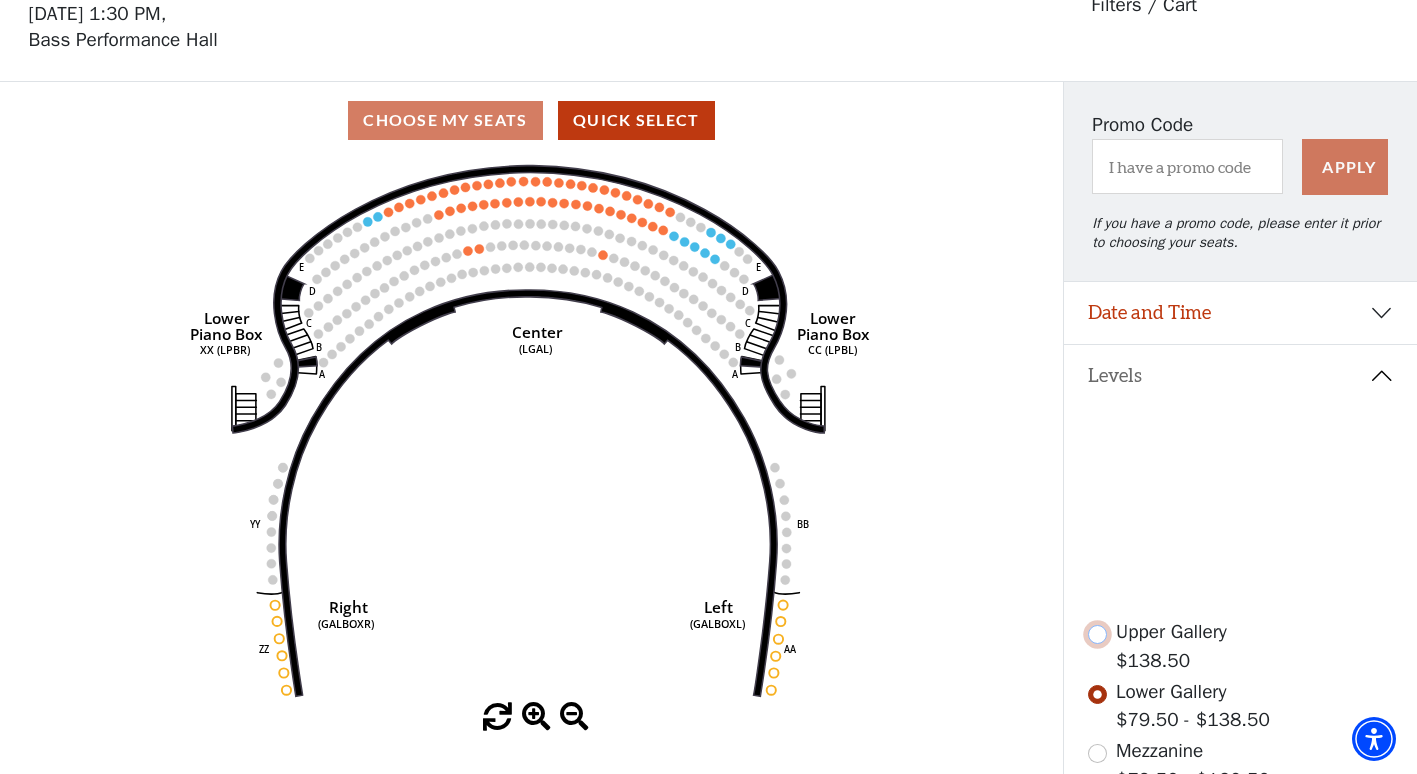 click at bounding box center [1097, 634] 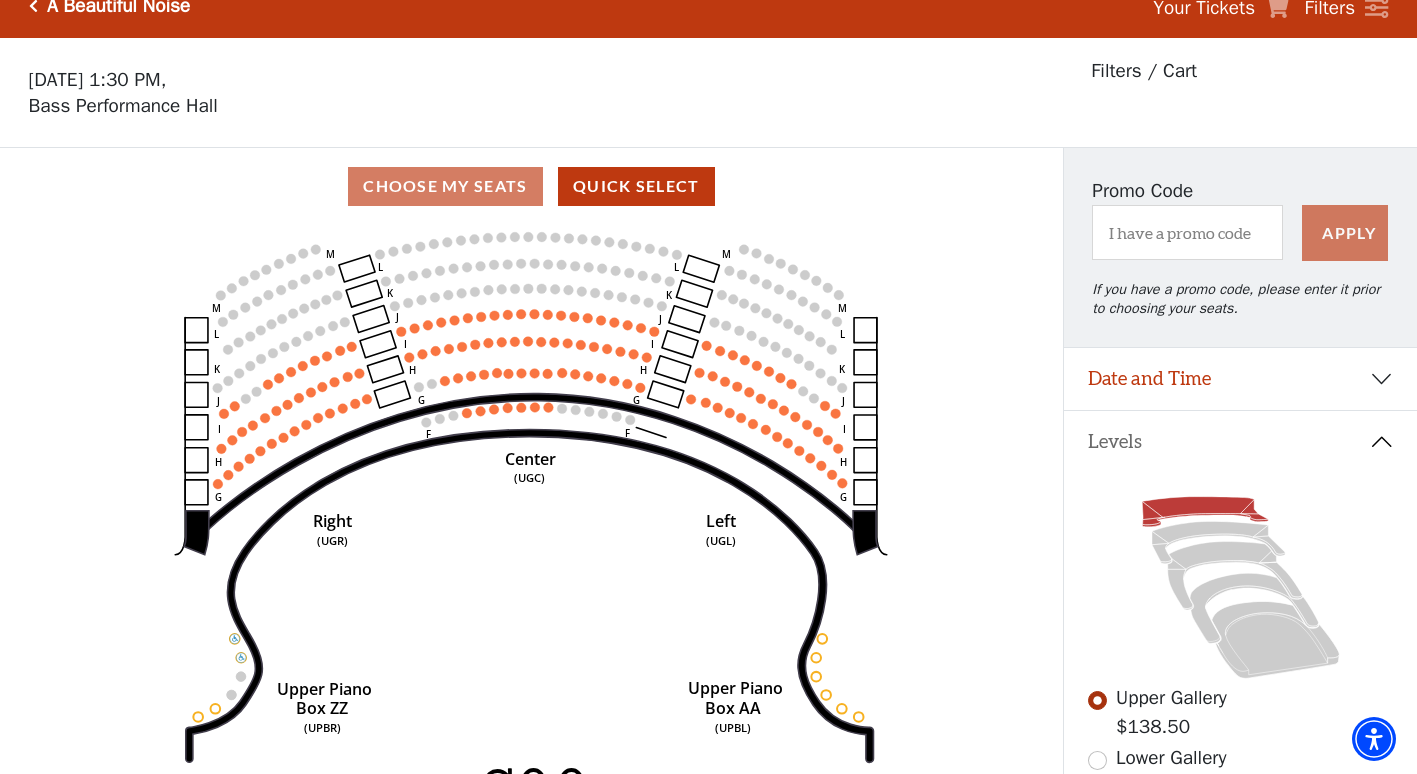 scroll, scrollTop: 92, scrollLeft: 0, axis: vertical 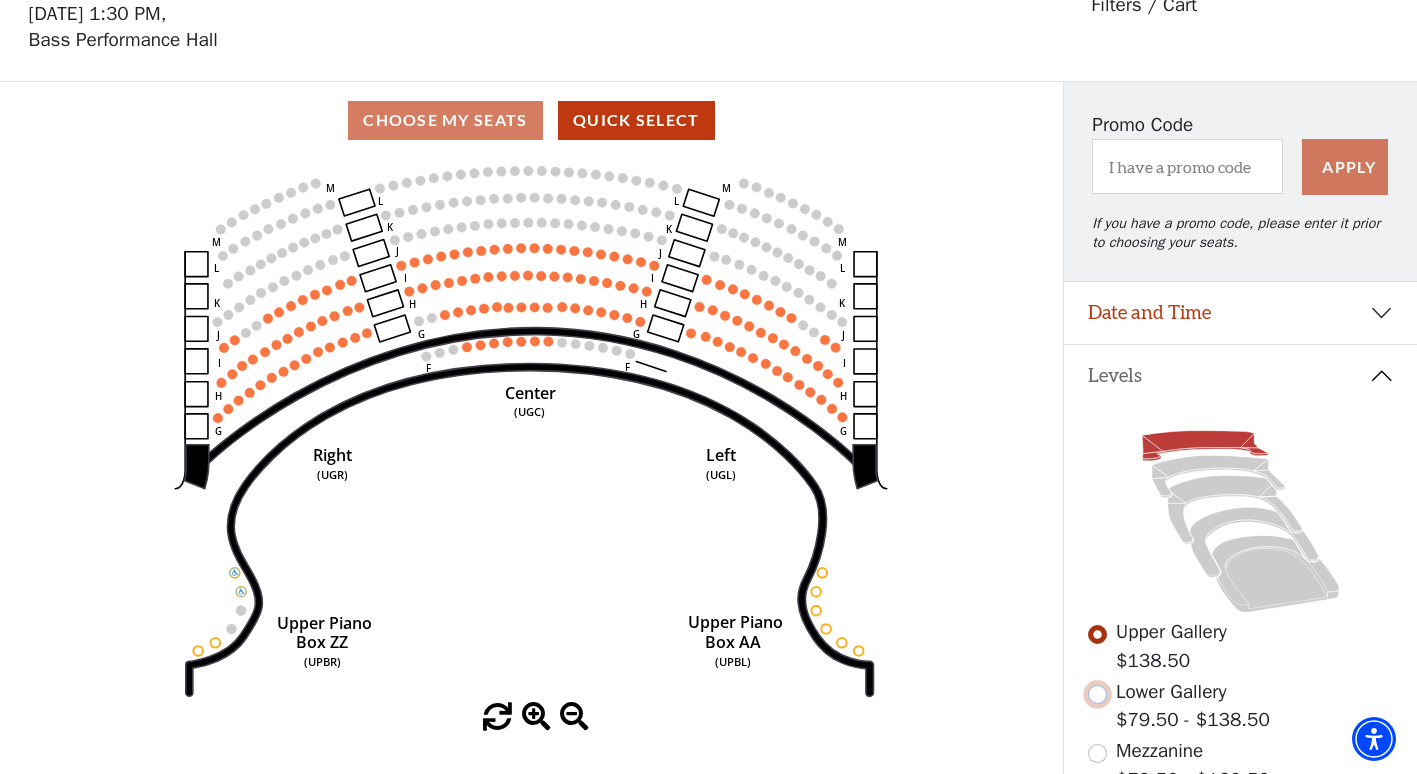 click at bounding box center (1097, 694) 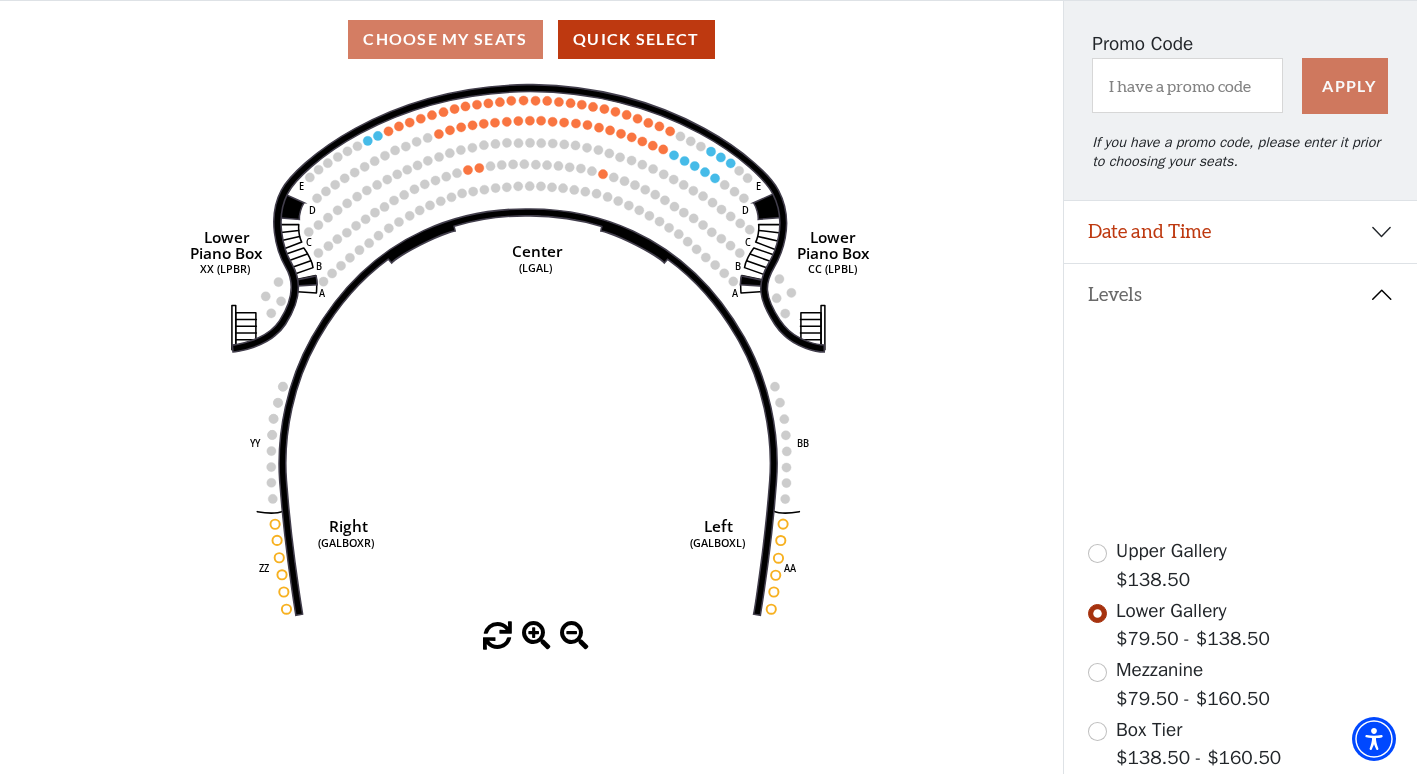 scroll, scrollTop: 192, scrollLeft: 0, axis: vertical 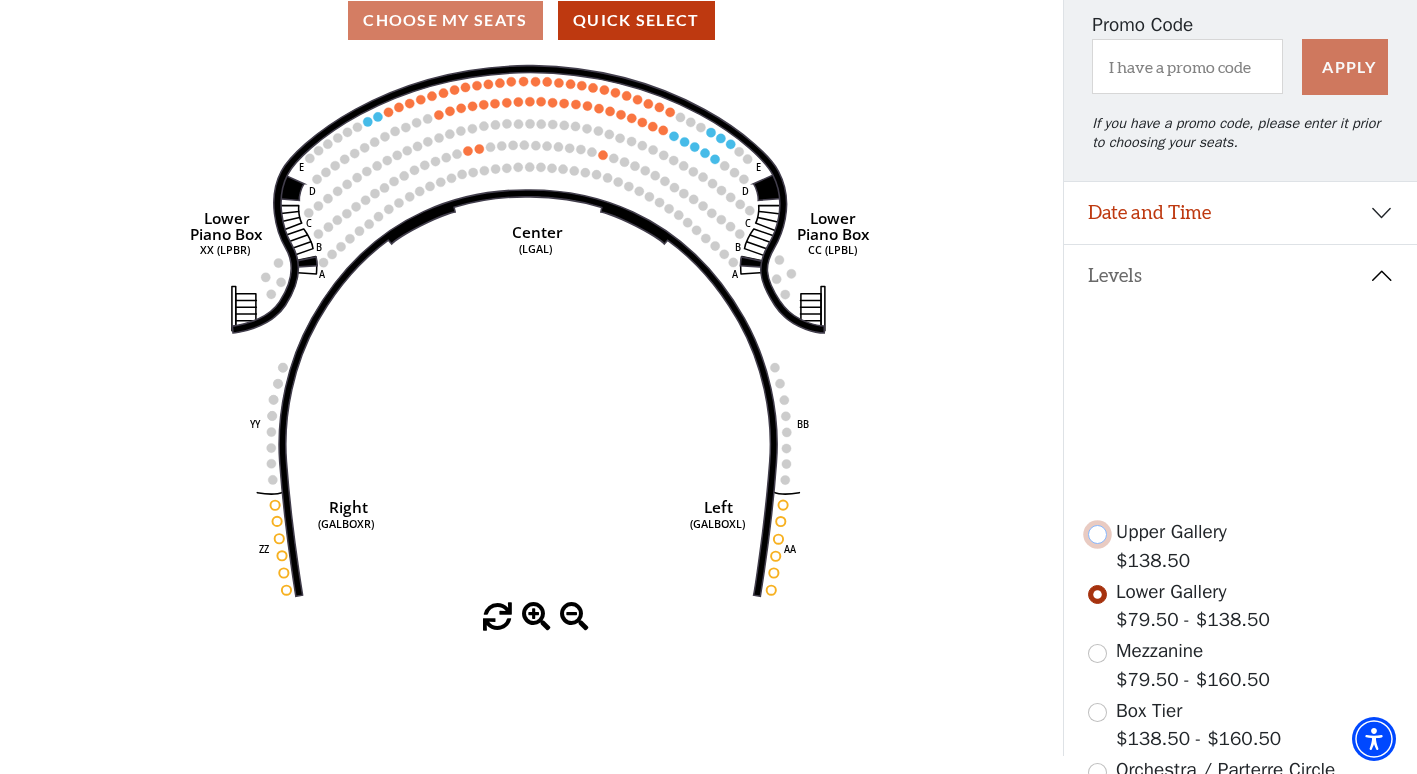 click at bounding box center [1097, 534] 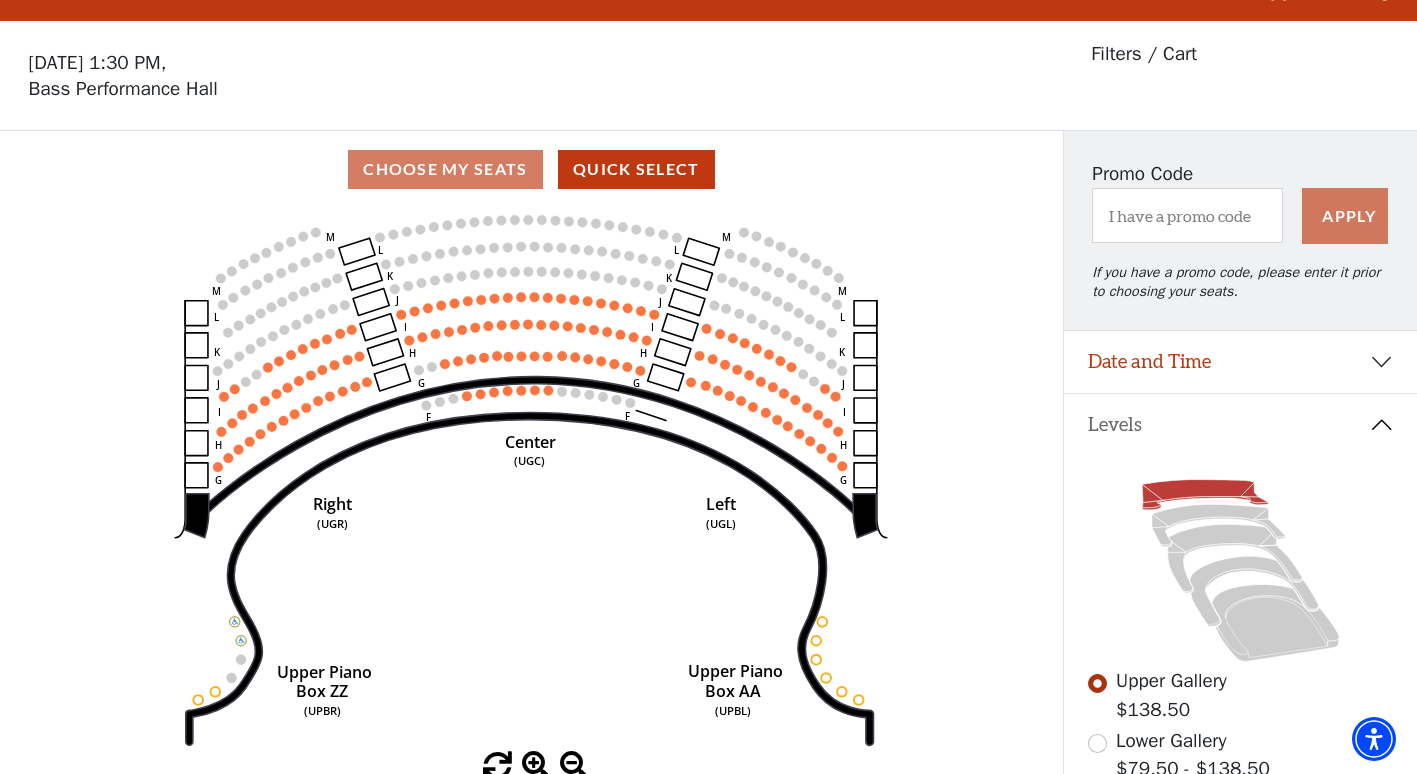 scroll, scrollTop: 92, scrollLeft: 0, axis: vertical 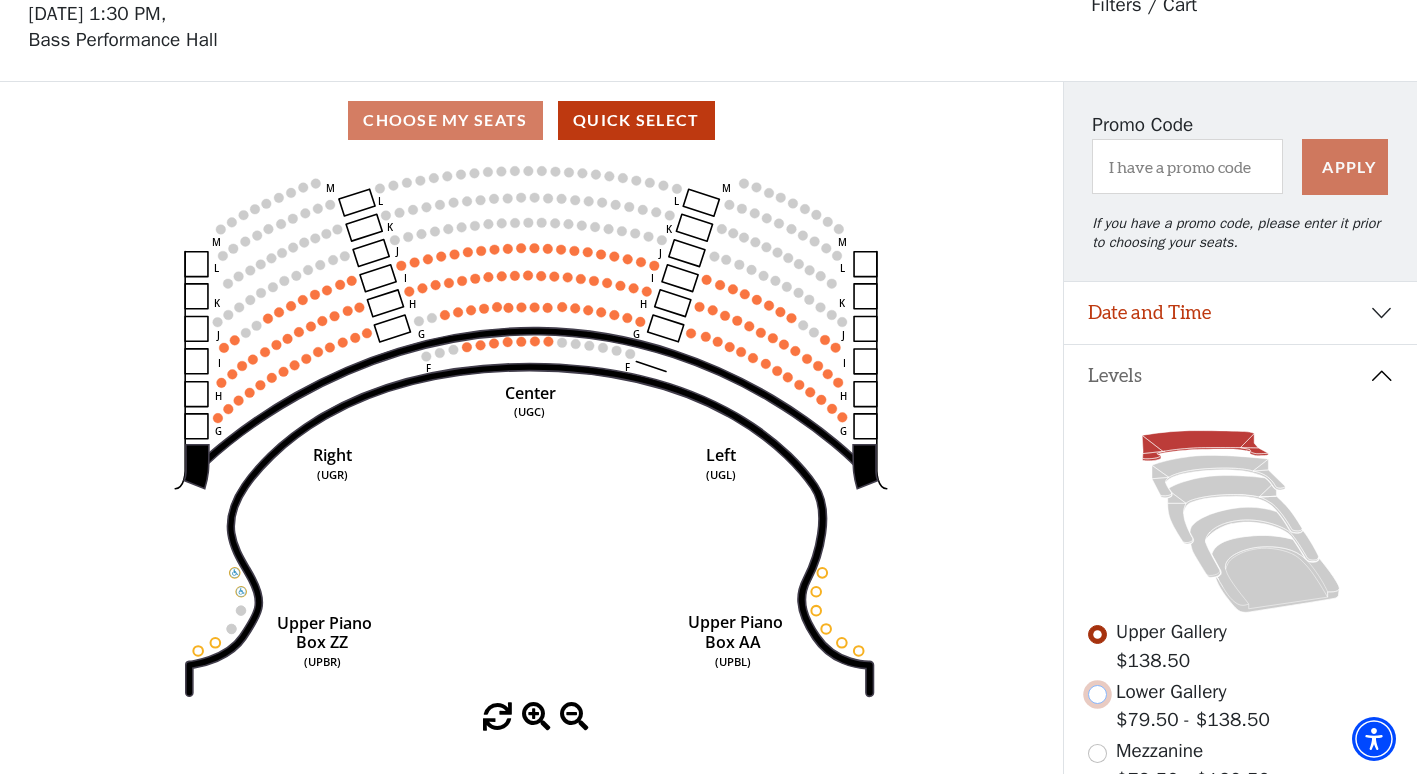 click at bounding box center (1097, 694) 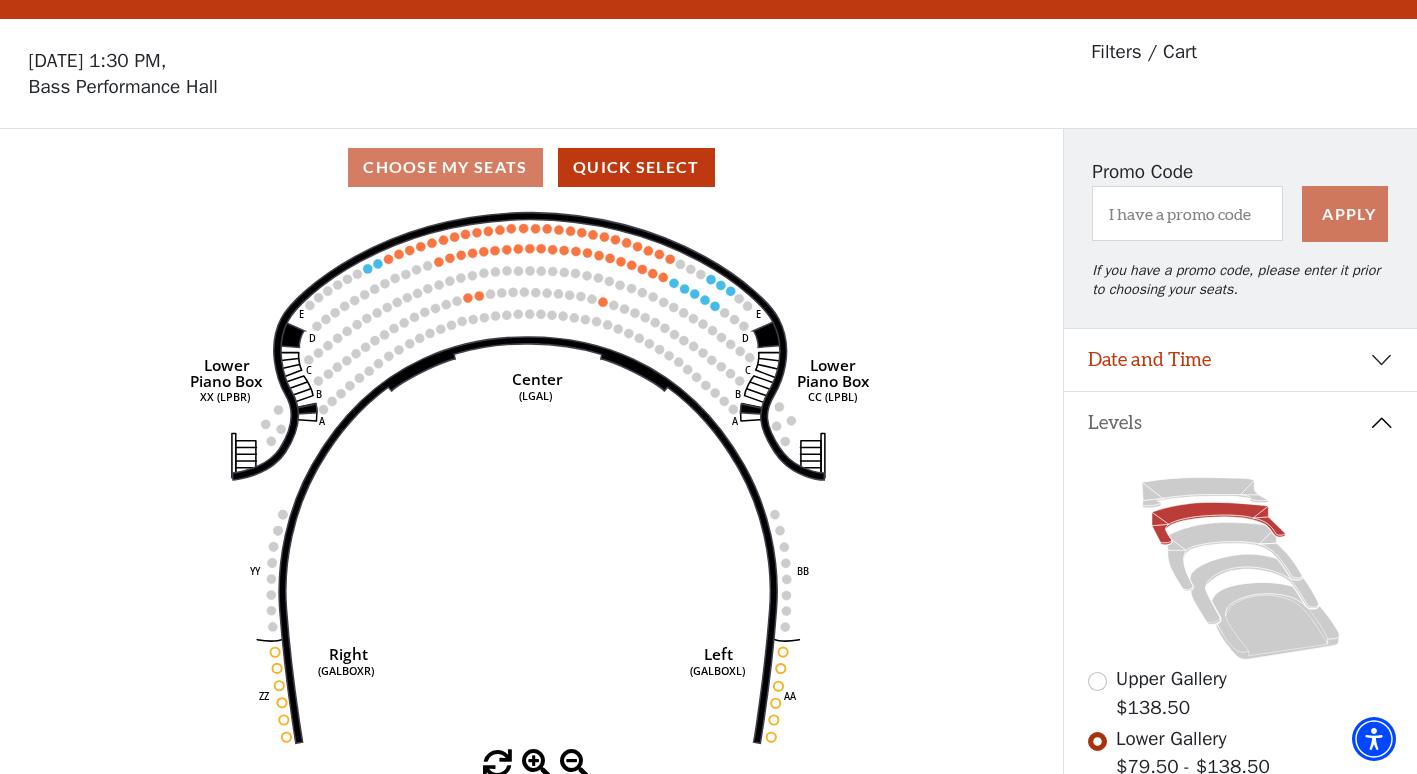 scroll, scrollTop: 0, scrollLeft: 0, axis: both 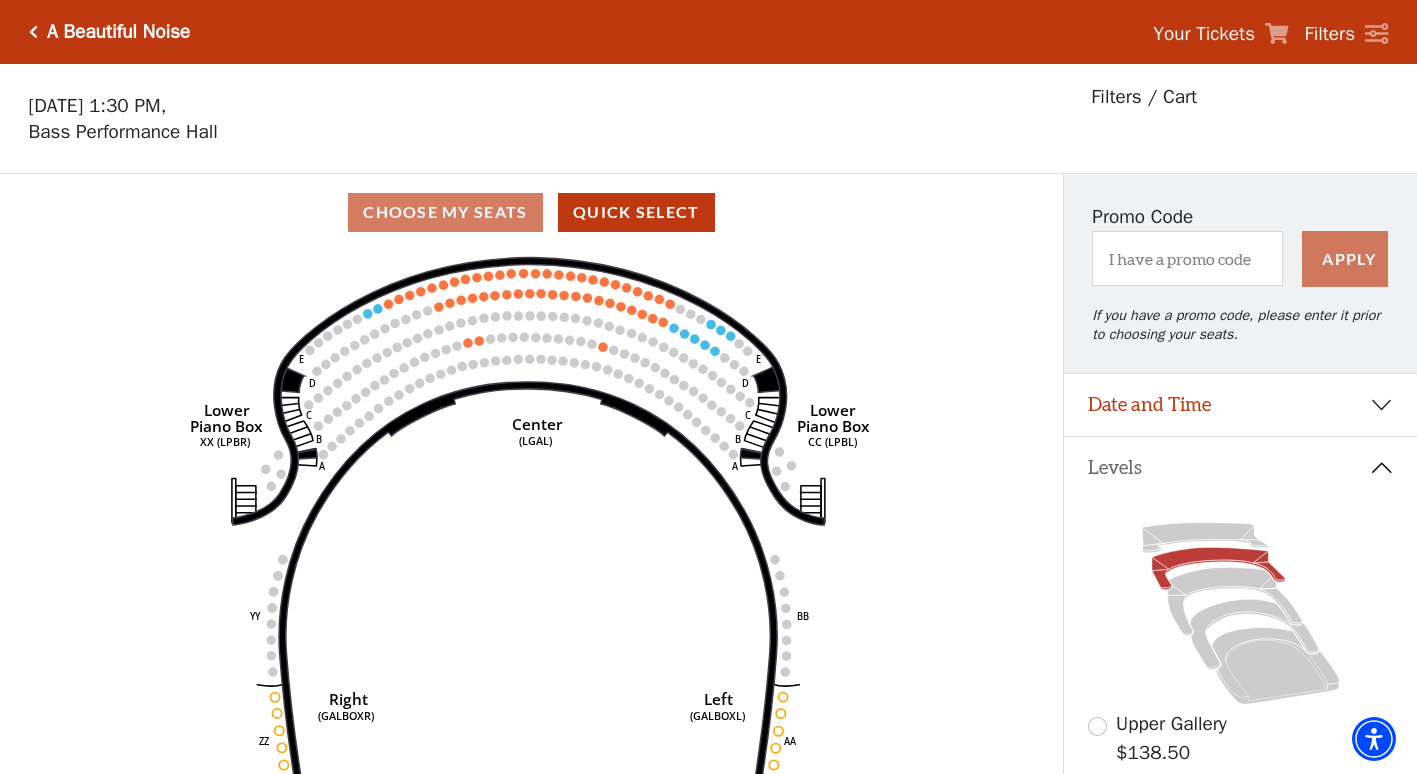 click on "Filters / Cart" at bounding box center [1144, 97] 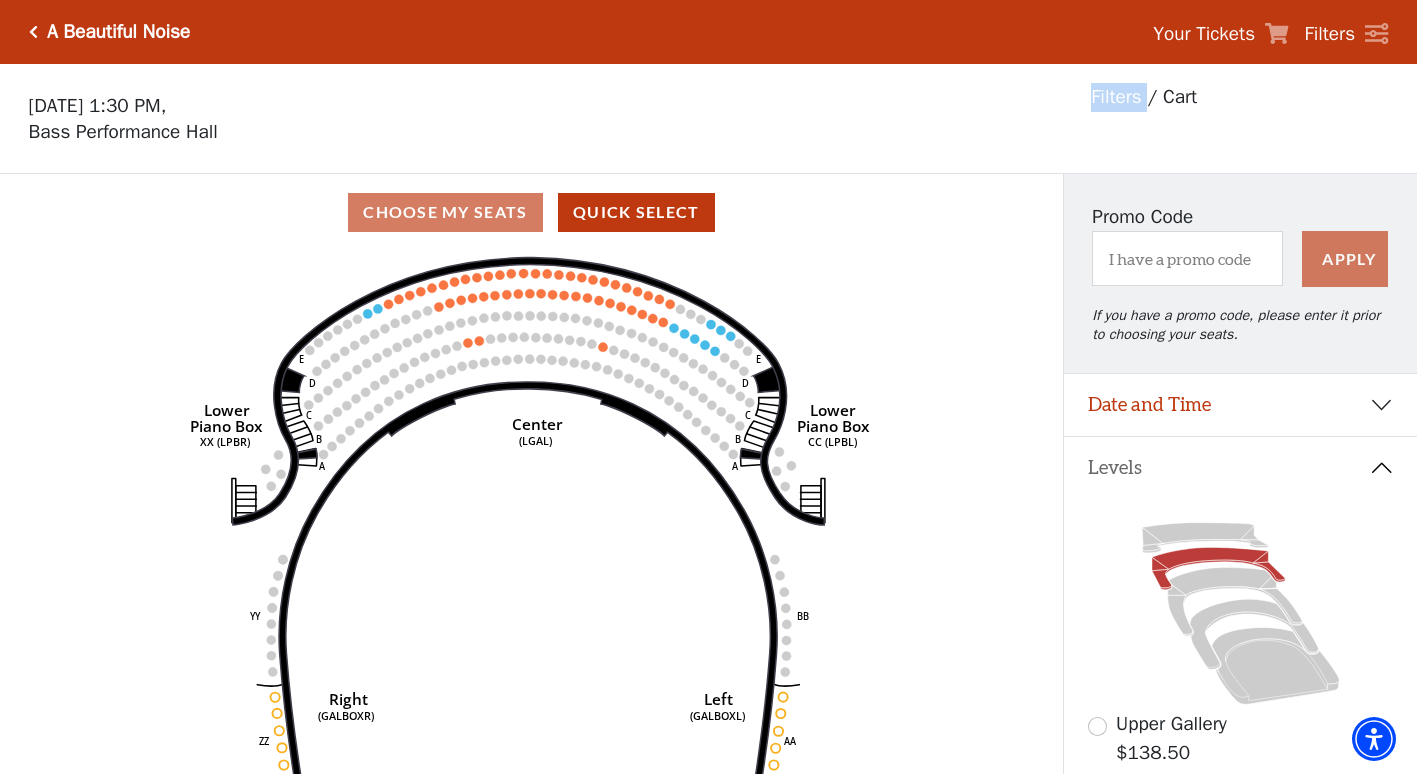 click on "Filters / Cart" at bounding box center [1144, 97] 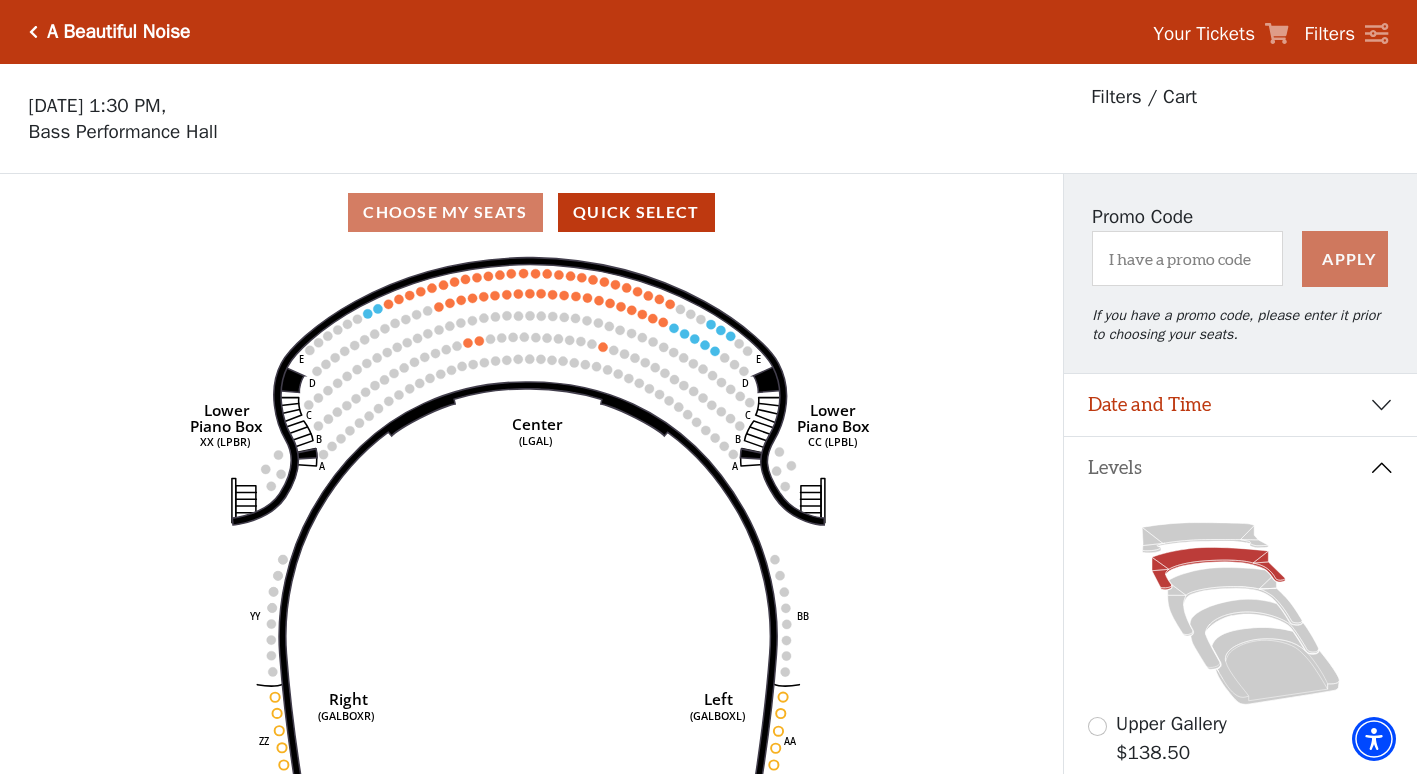 drag, startPoint x: 1120, startPoint y: 97, endPoint x: 1044, endPoint y: 103, distance: 76.23647 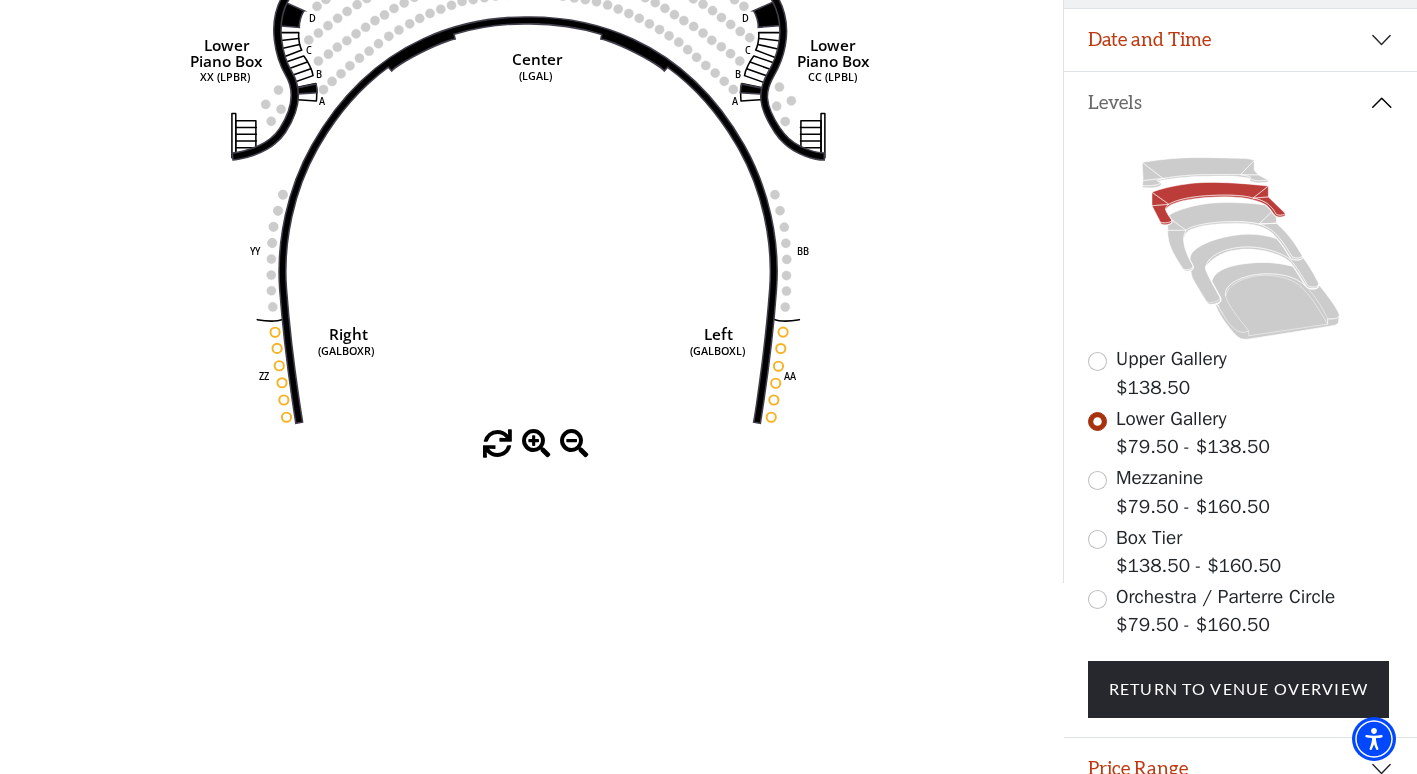 scroll, scrollTop: 400, scrollLeft: 0, axis: vertical 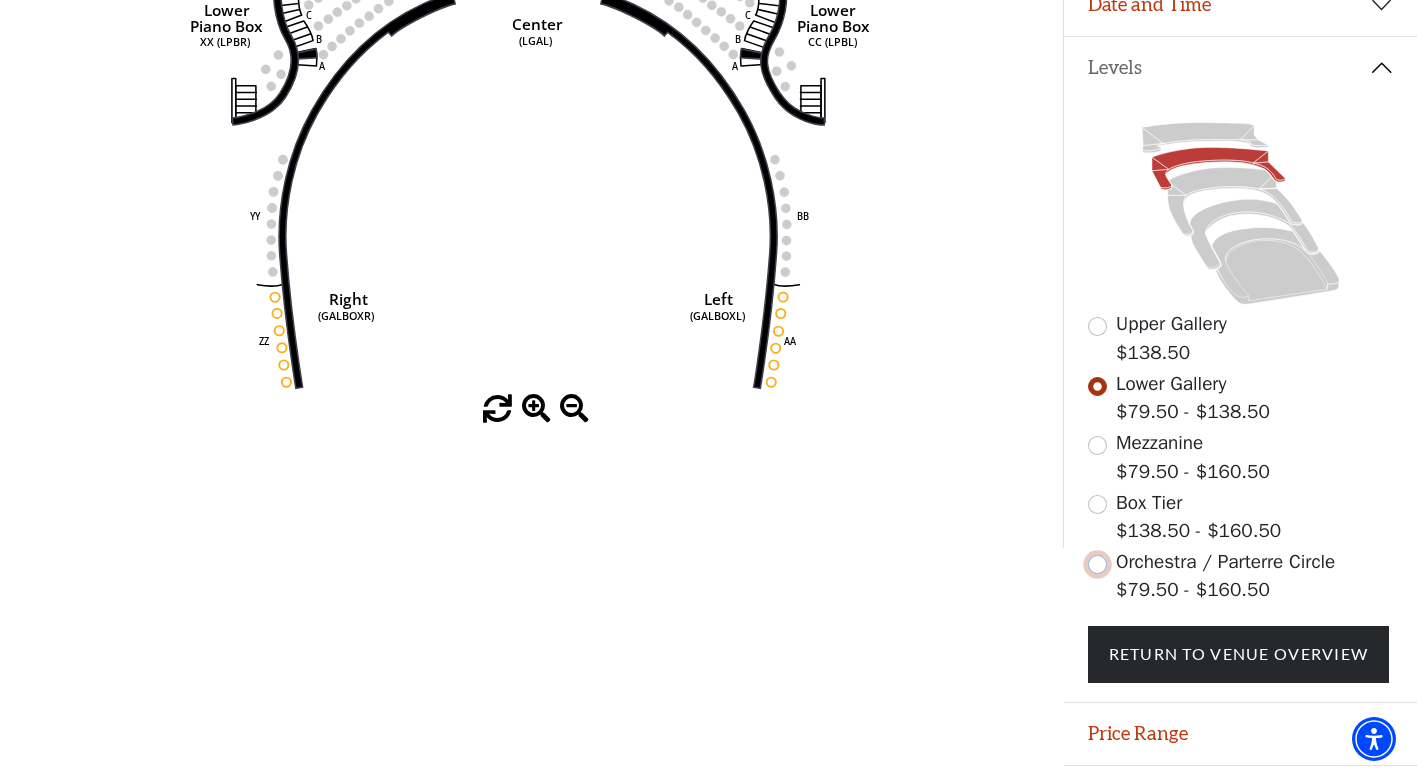 click at bounding box center [1097, 564] 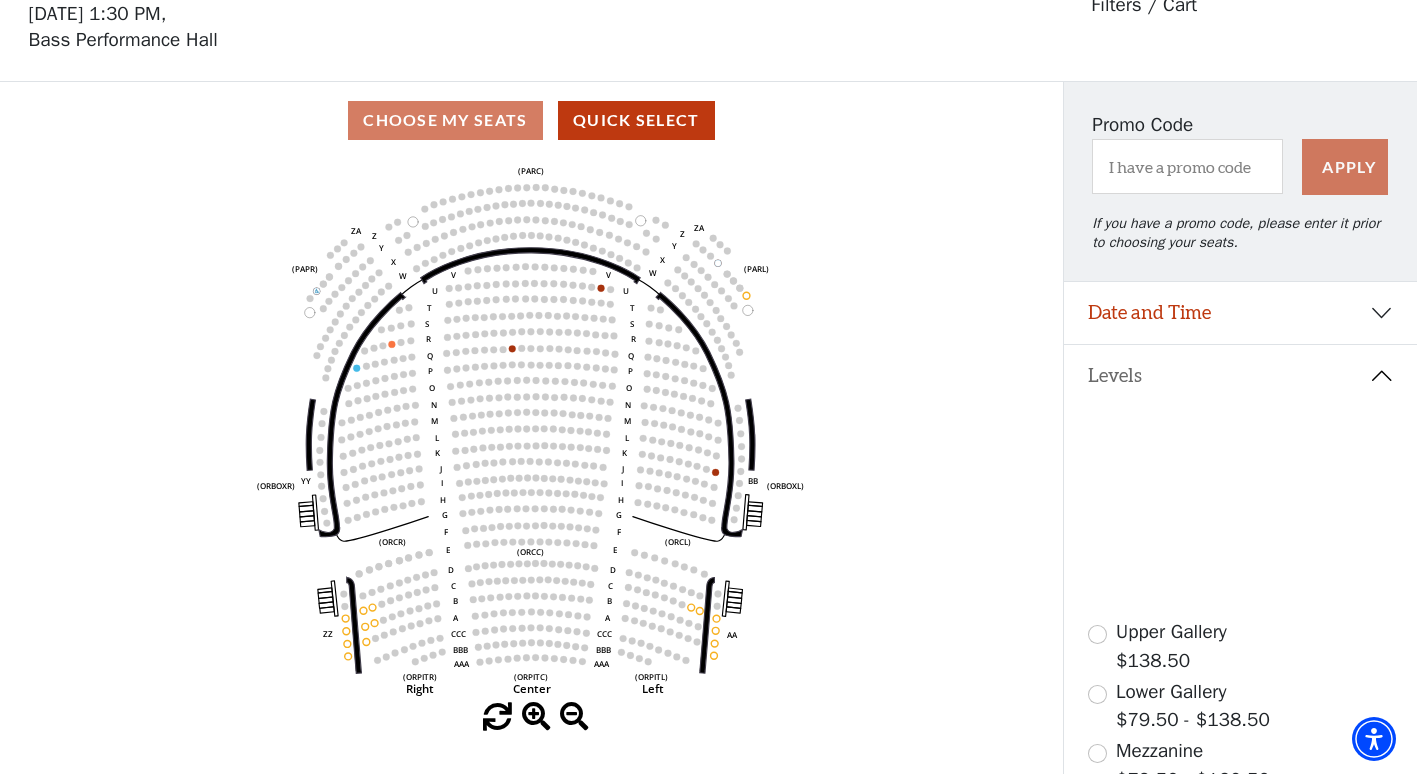 scroll, scrollTop: 452, scrollLeft: 0, axis: vertical 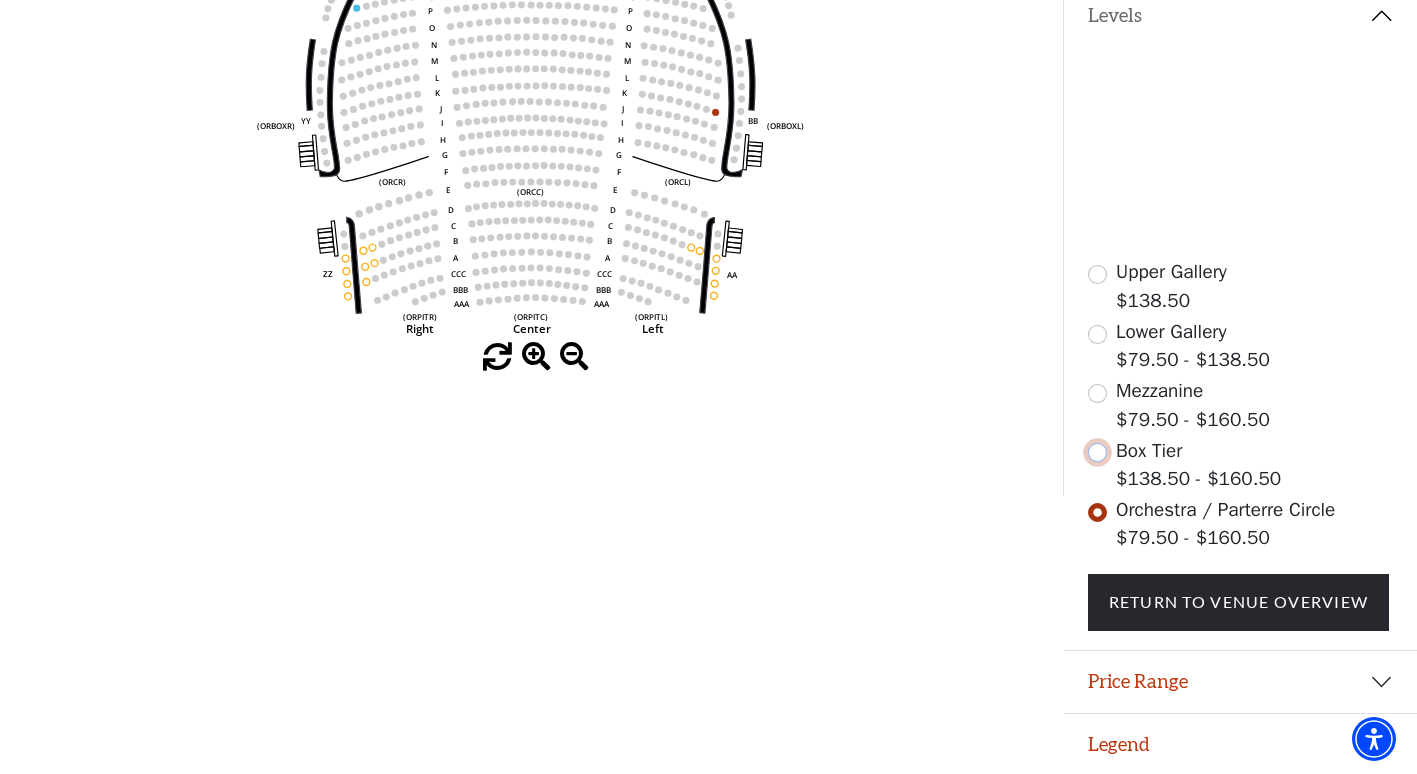 click at bounding box center (1097, 452) 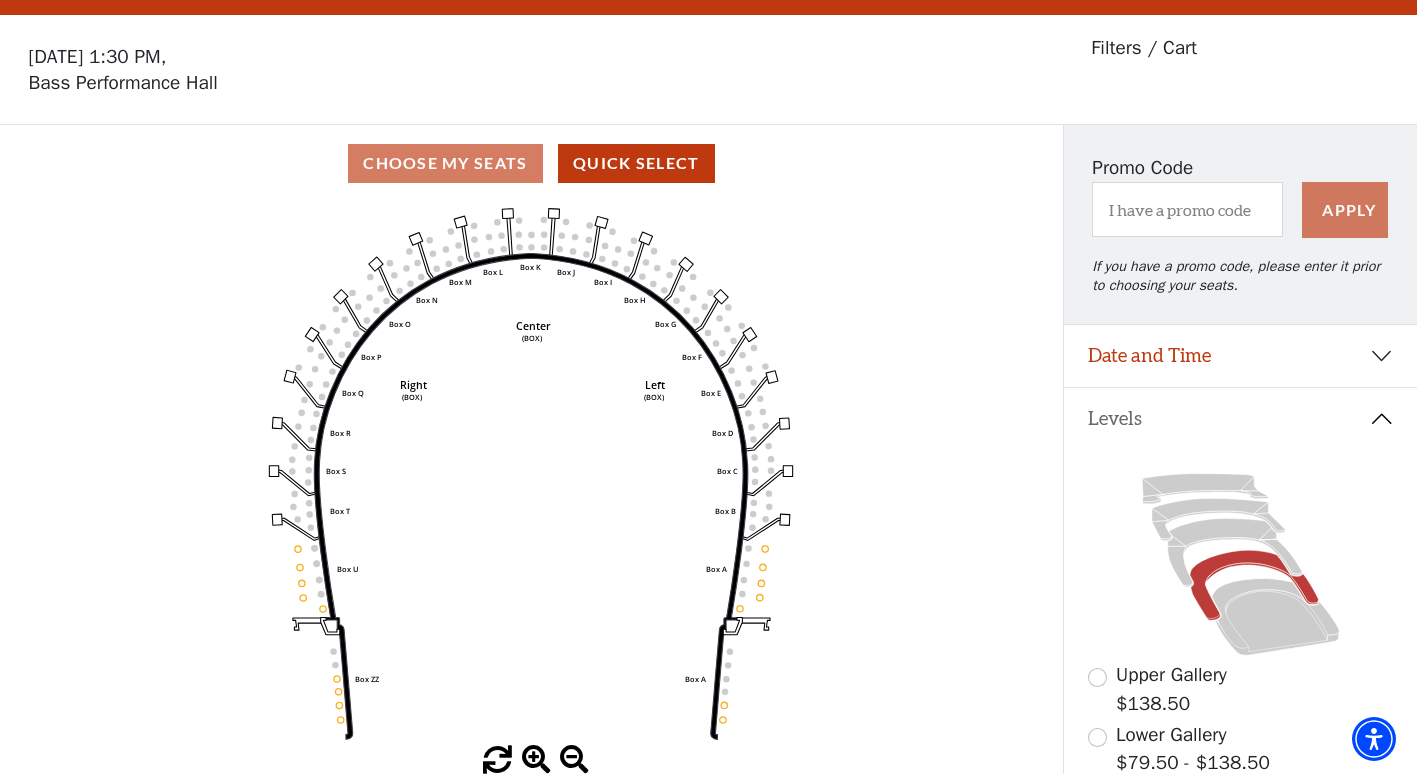 scroll, scrollTop: 92, scrollLeft: 0, axis: vertical 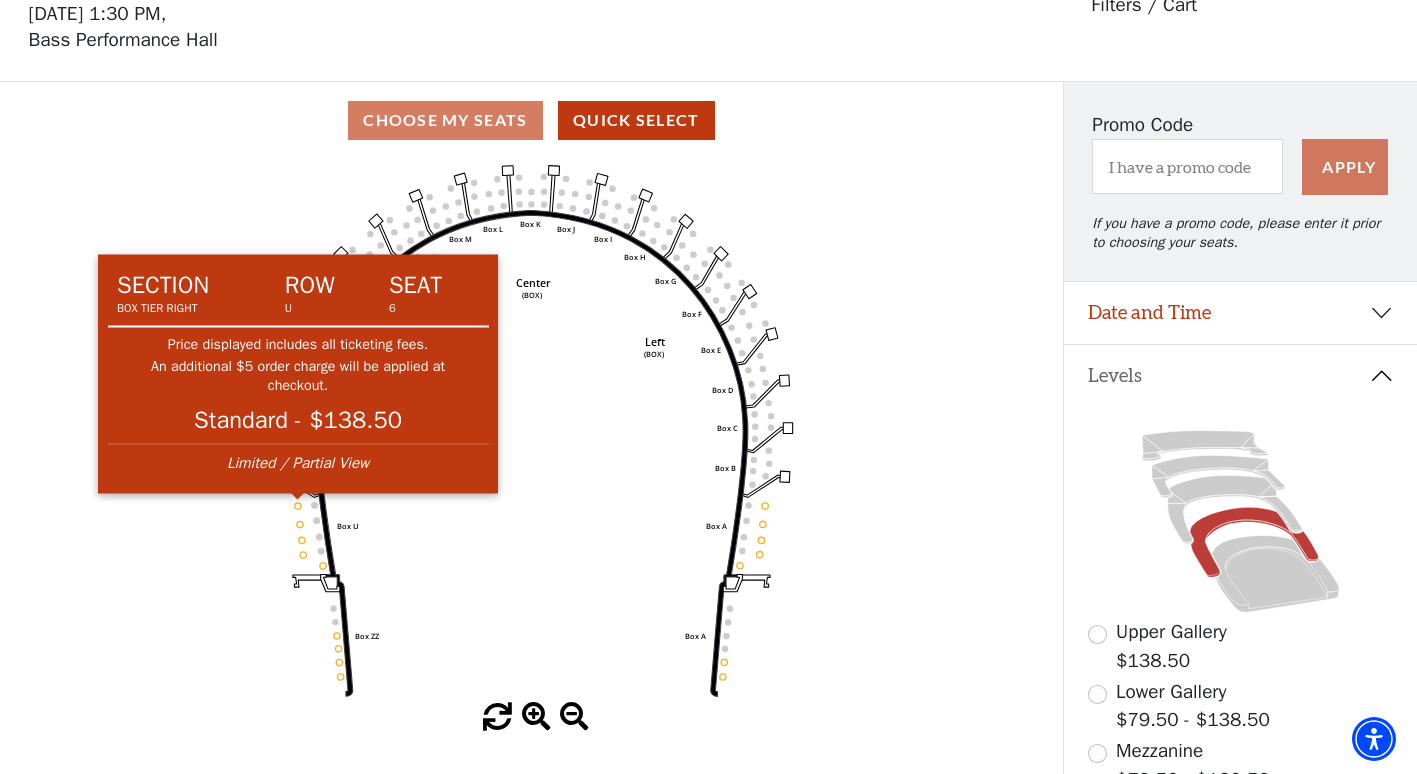 click 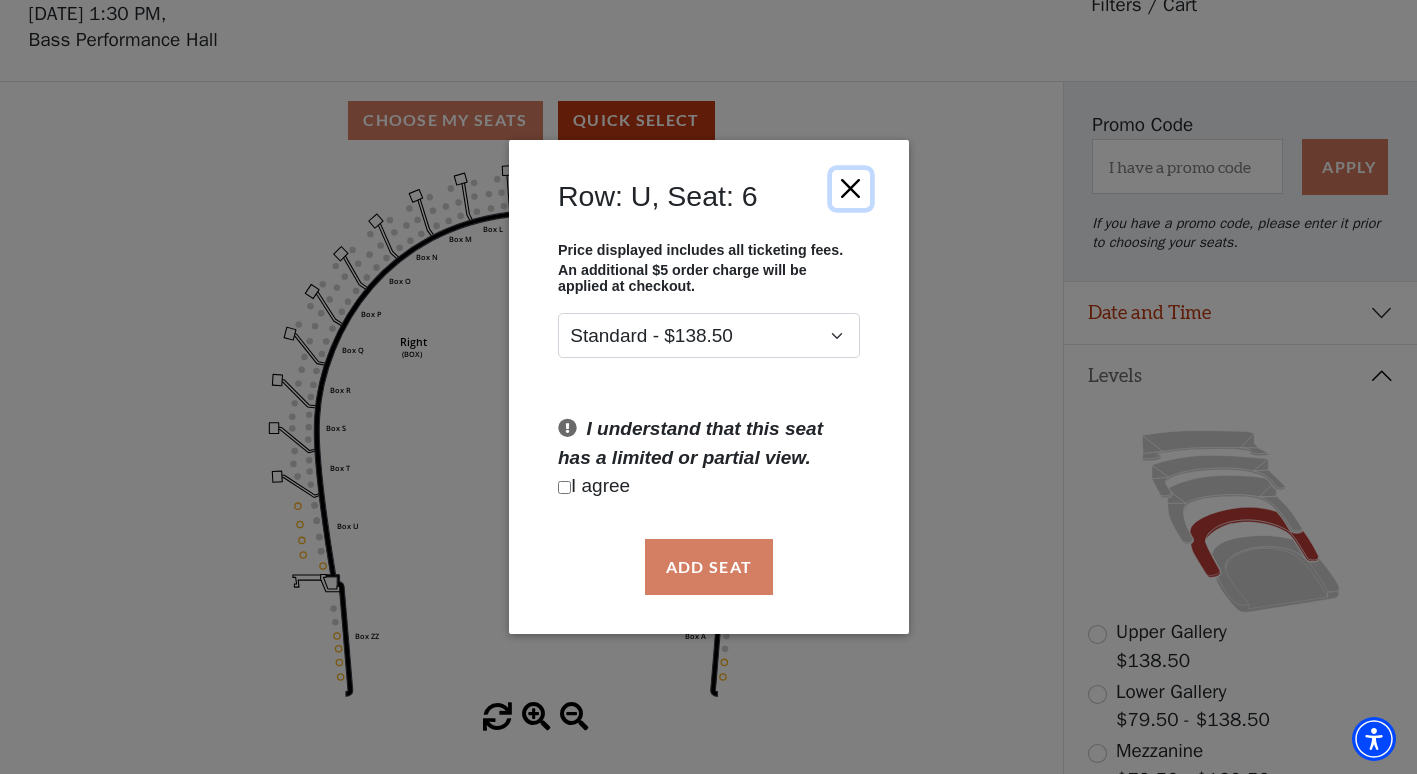 click at bounding box center [850, 188] 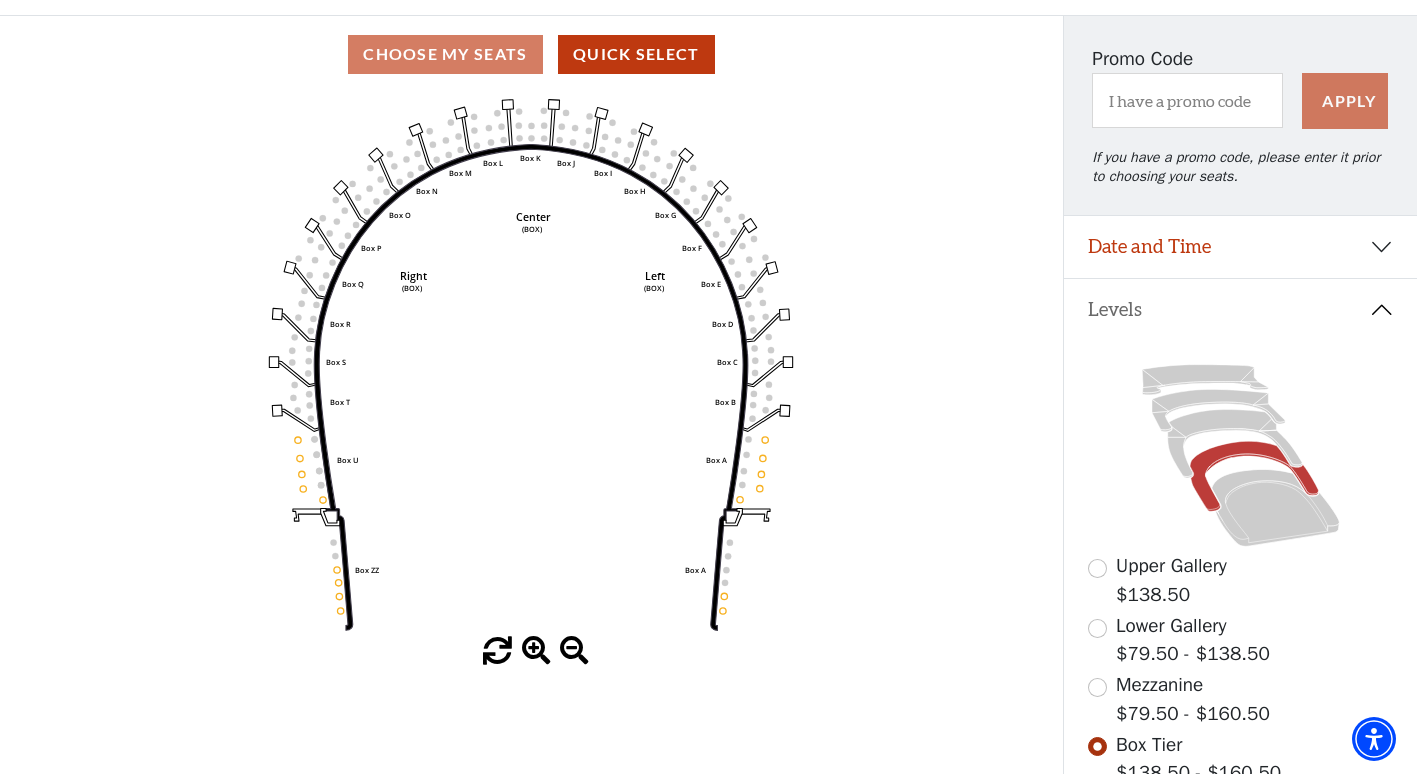 scroll, scrollTop: 192, scrollLeft: 0, axis: vertical 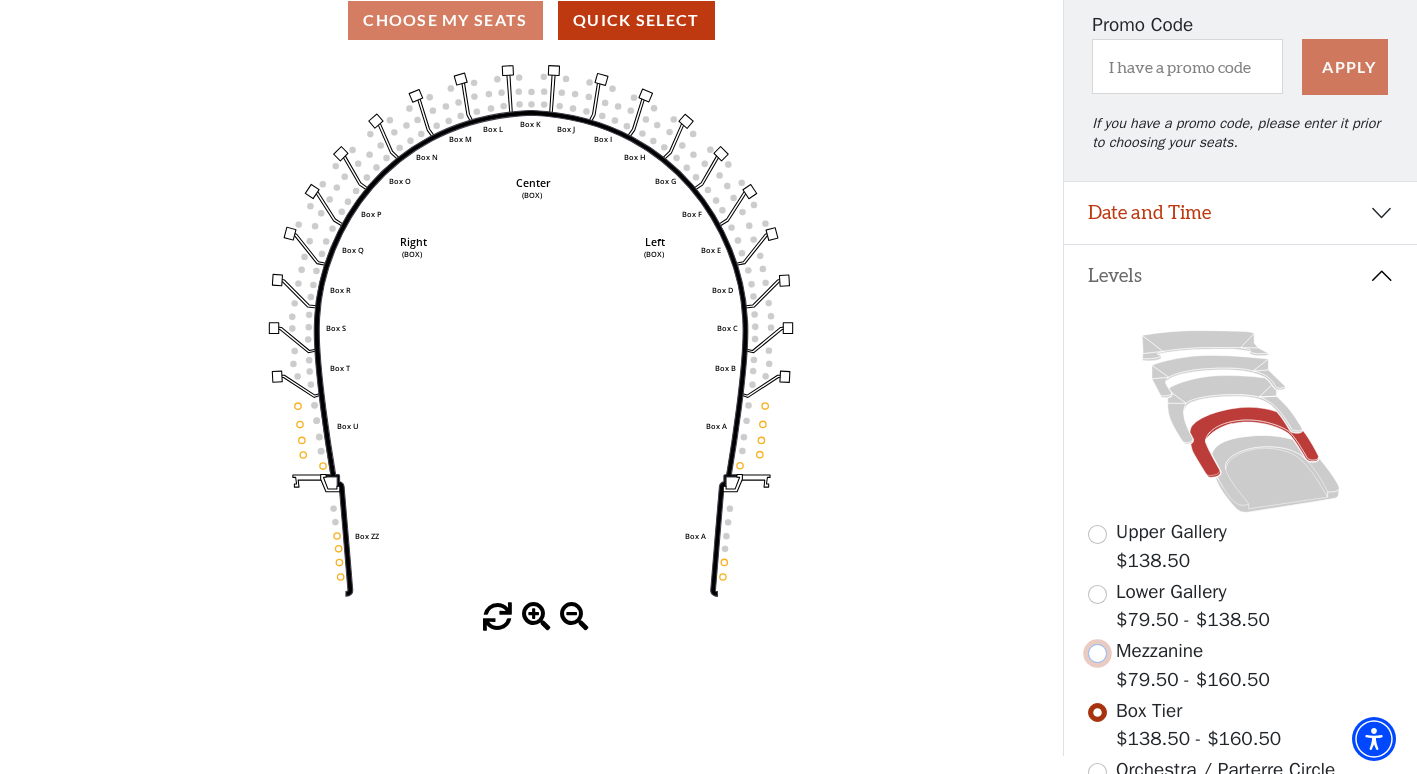 click at bounding box center [1097, 653] 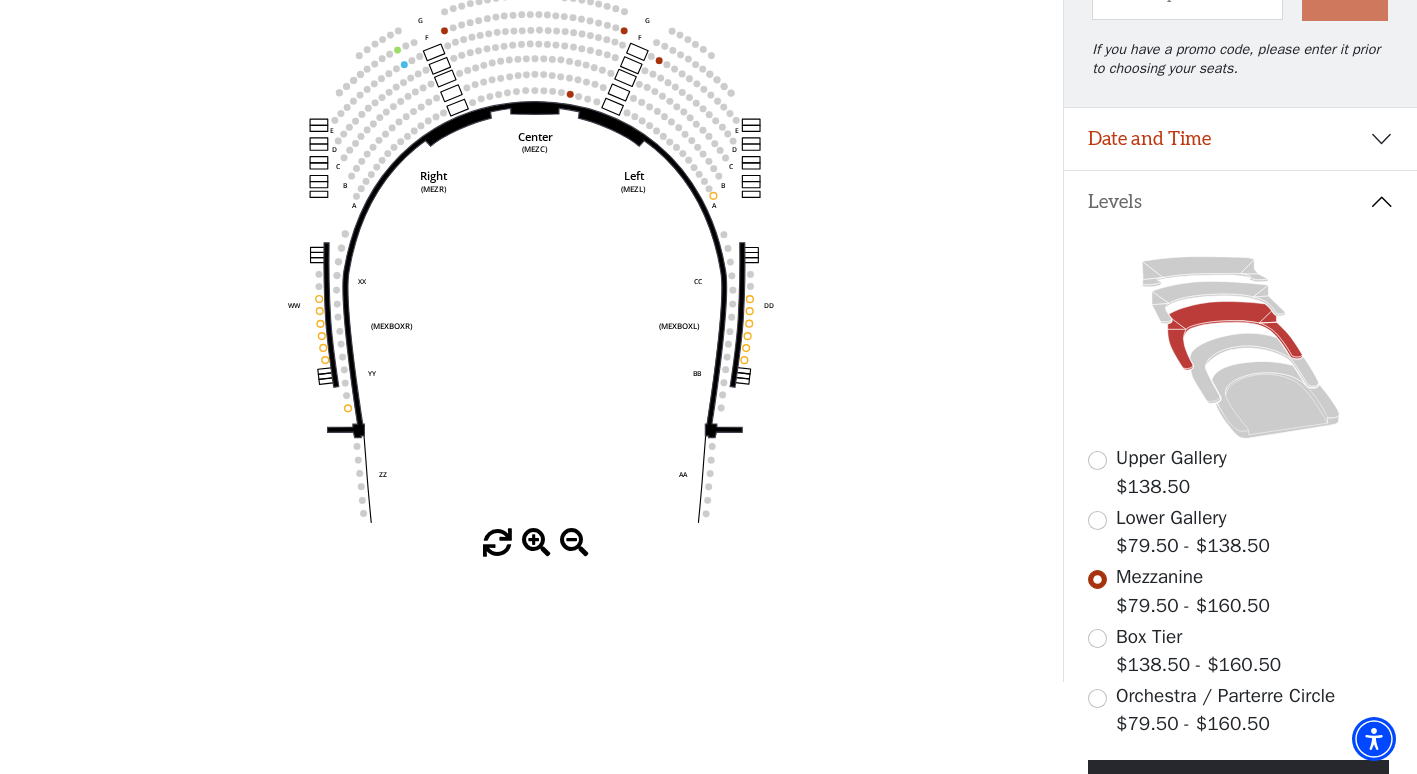 scroll, scrollTop: 252, scrollLeft: 0, axis: vertical 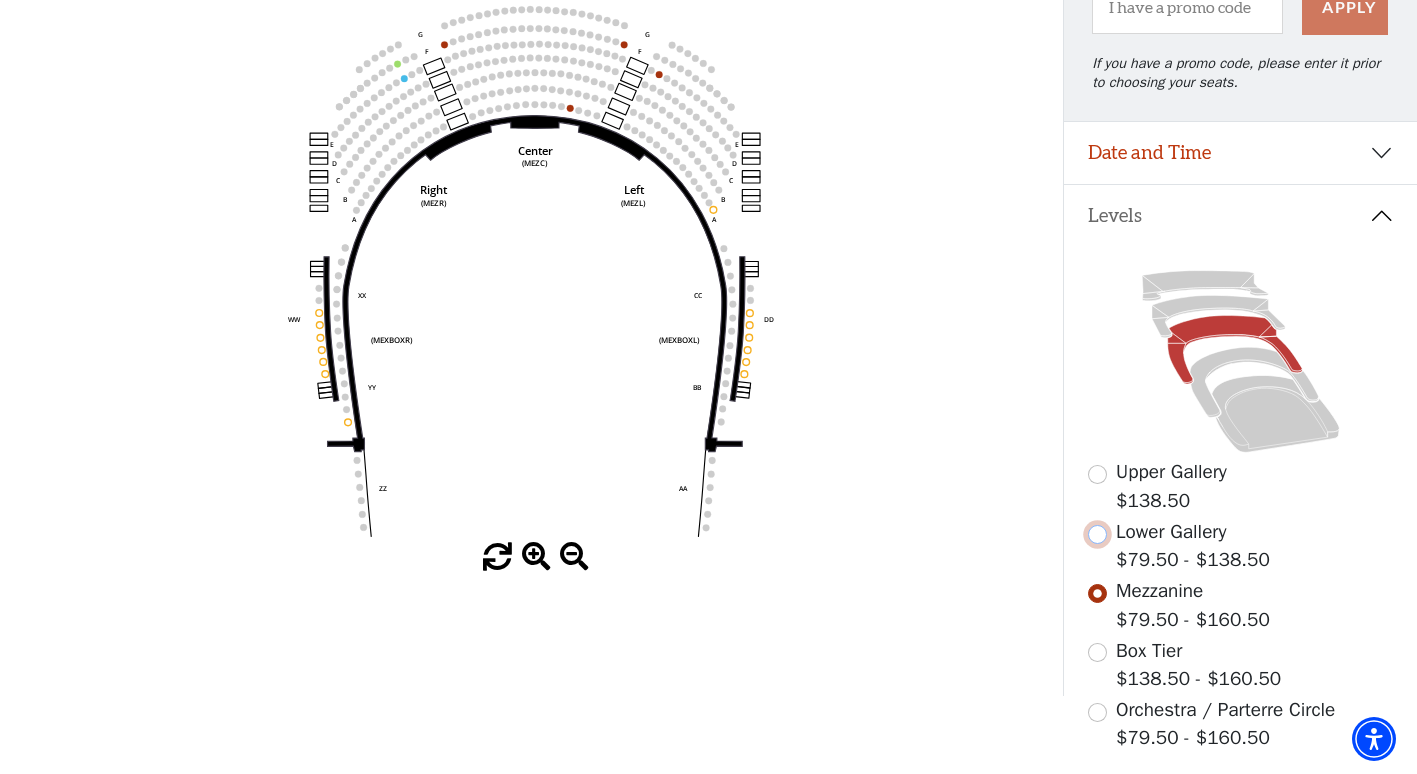 click at bounding box center (1097, 534) 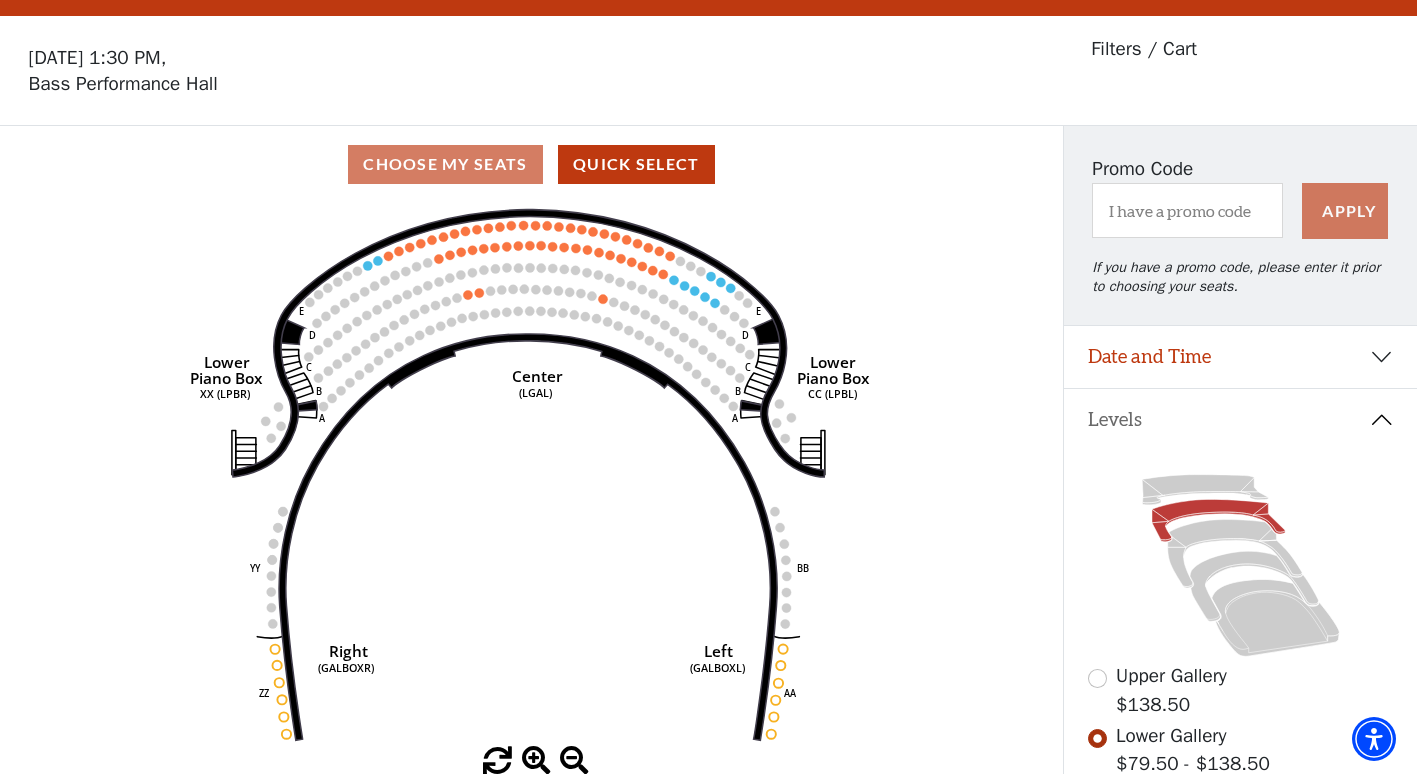 scroll, scrollTop: 92, scrollLeft: 0, axis: vertical 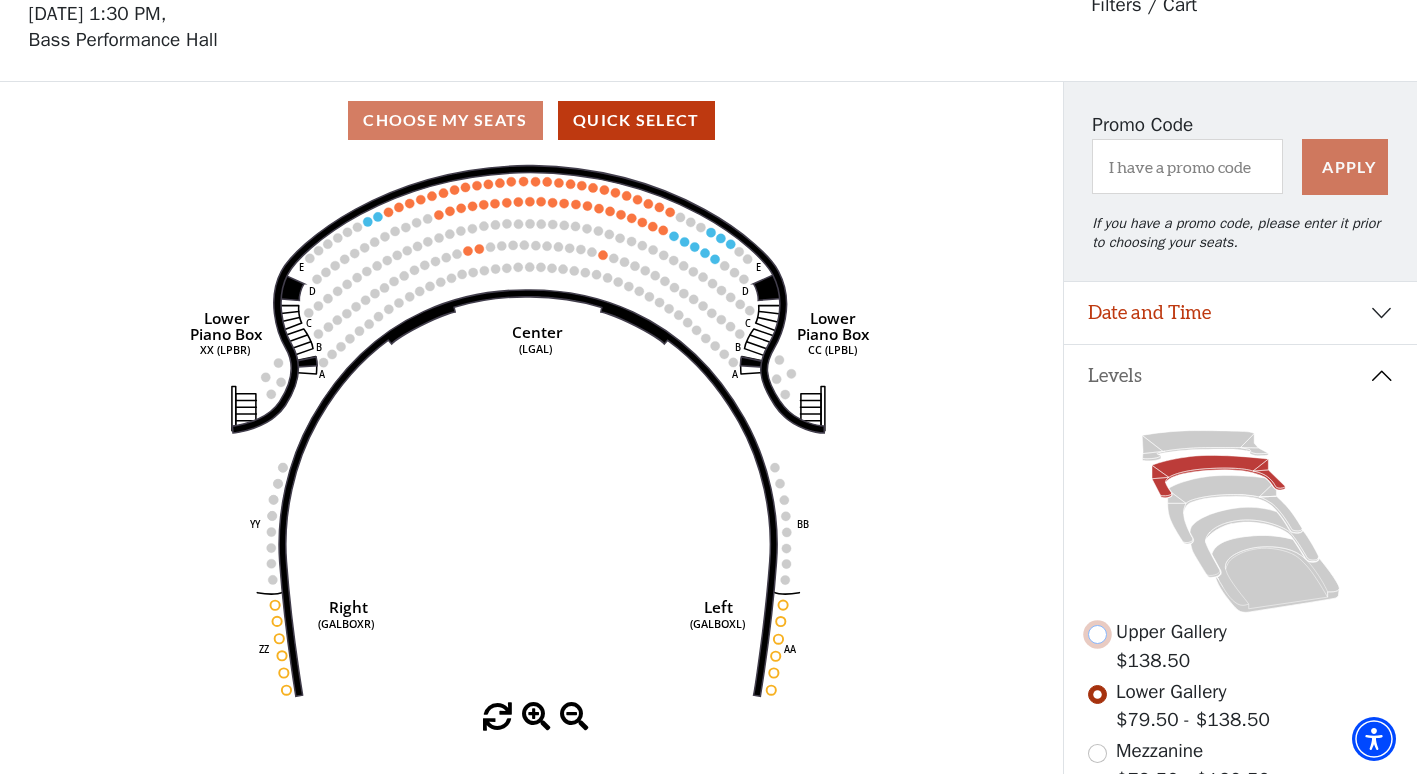 click at bounding box center (1097, 634) 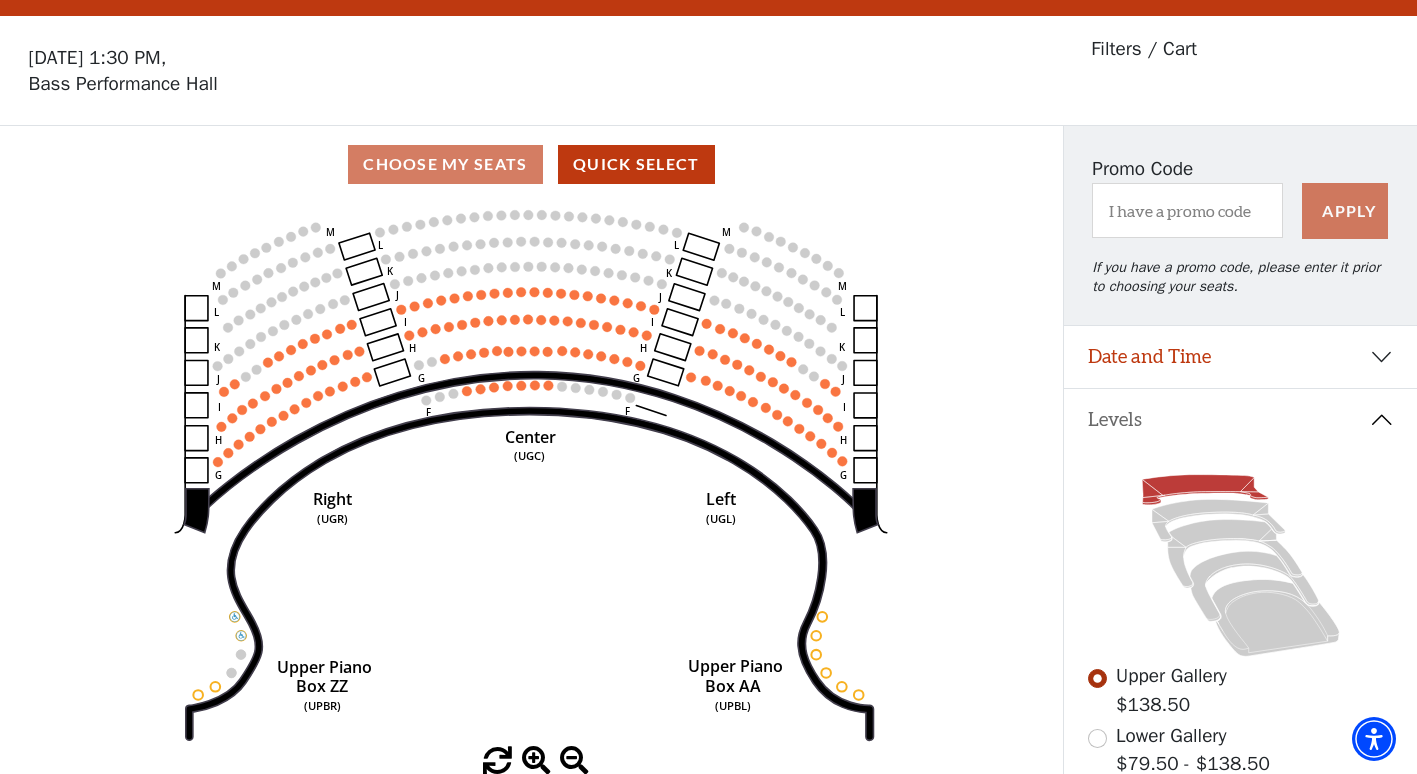 scroll, scrollTop: 92, scrollLeft: 0, axis: vertical 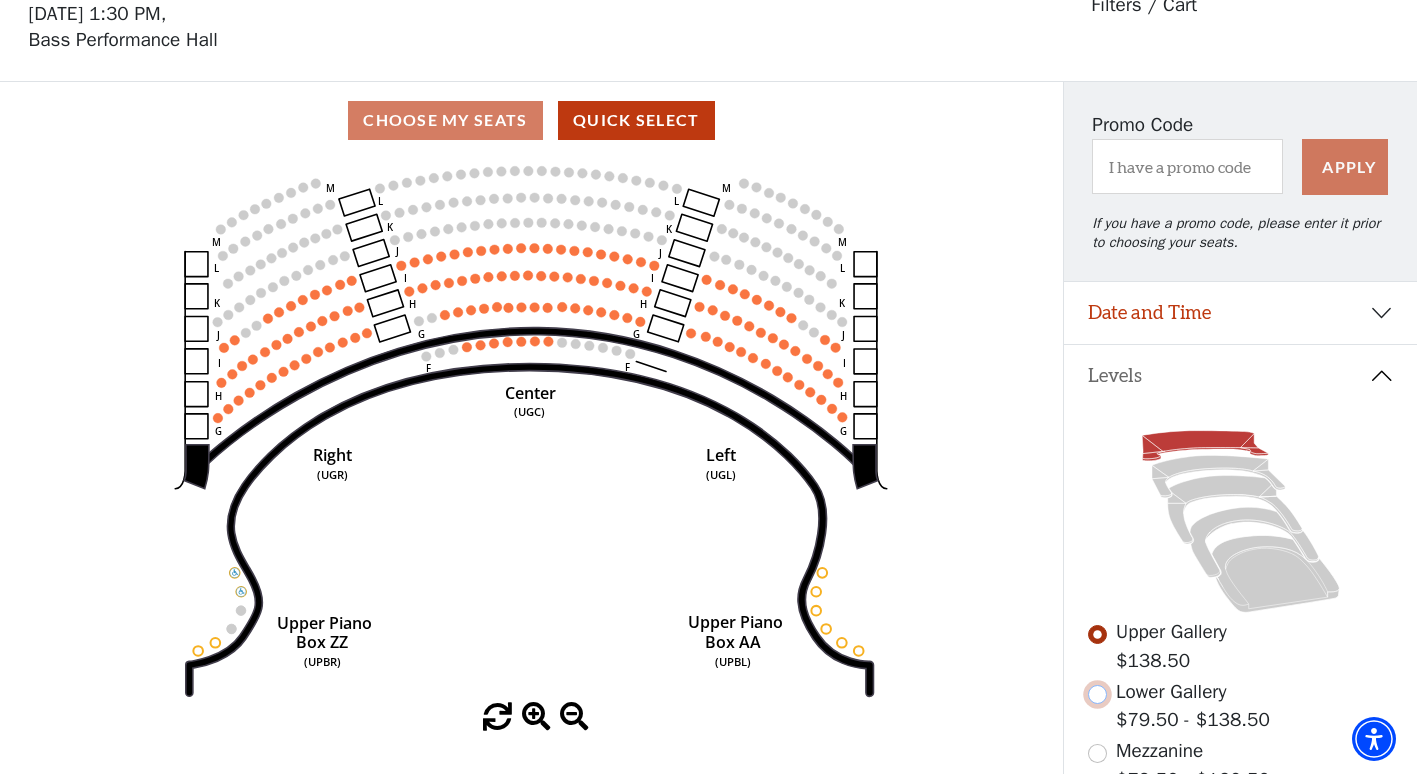 click at bounding box center [1097, 694] 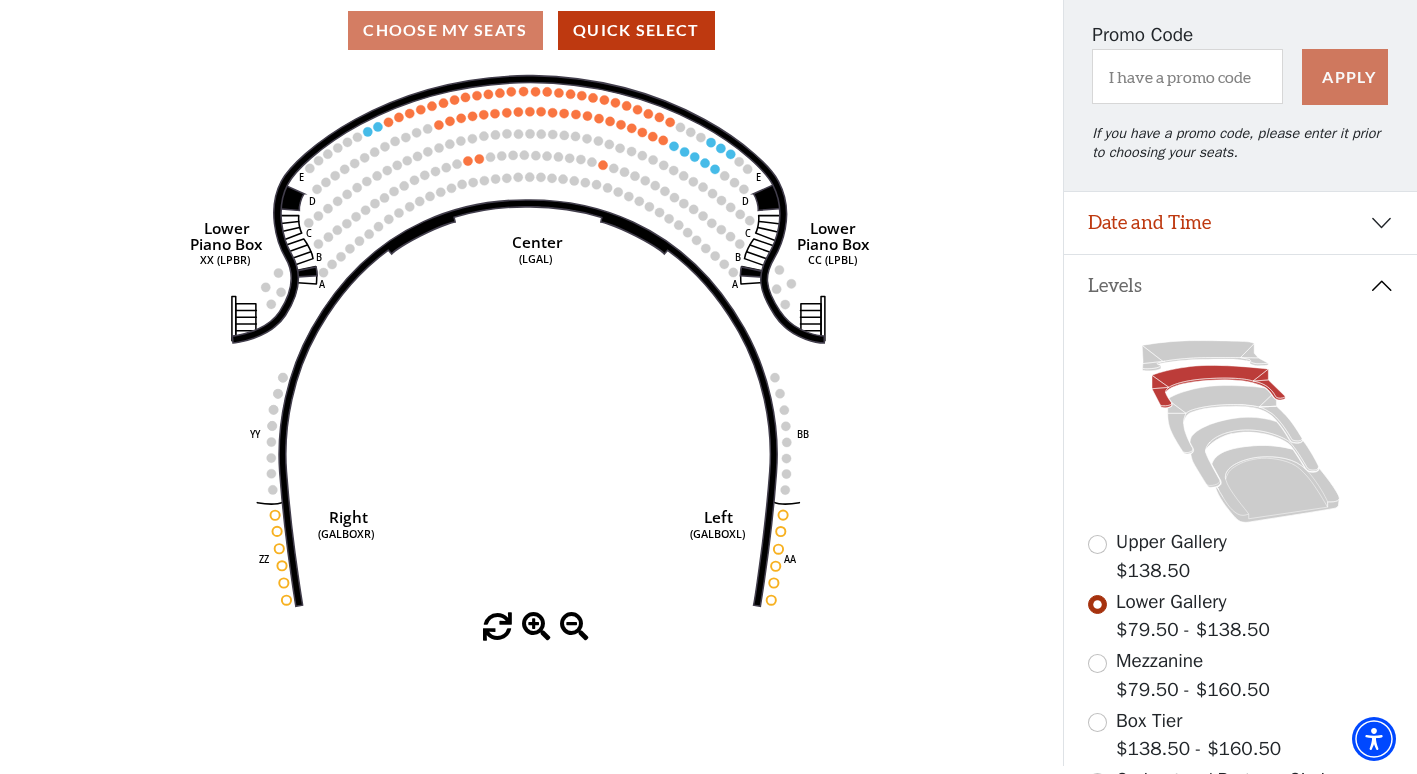 scroll, scrollTop: 200, scrollLeft: 0, axis: vertical 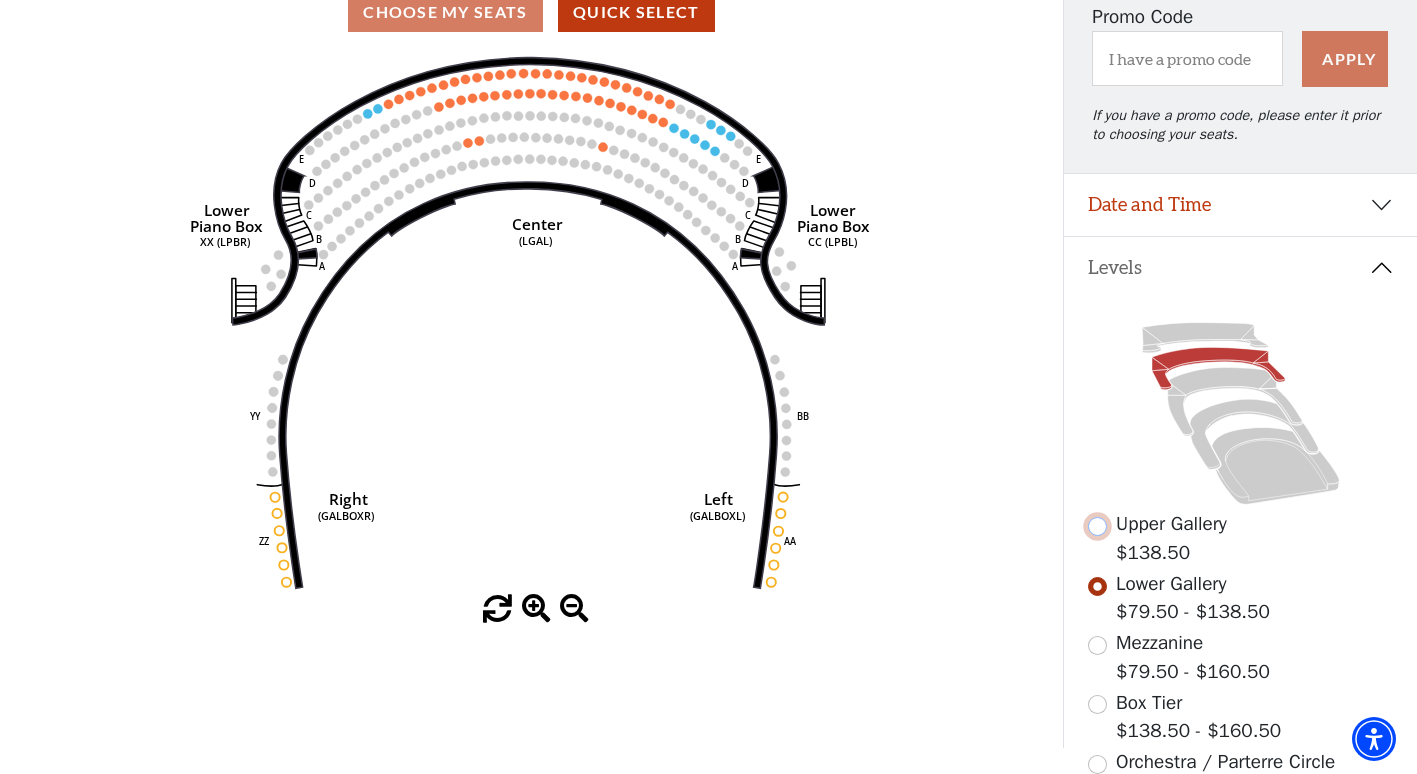 click at bounding box center (1097, 526) 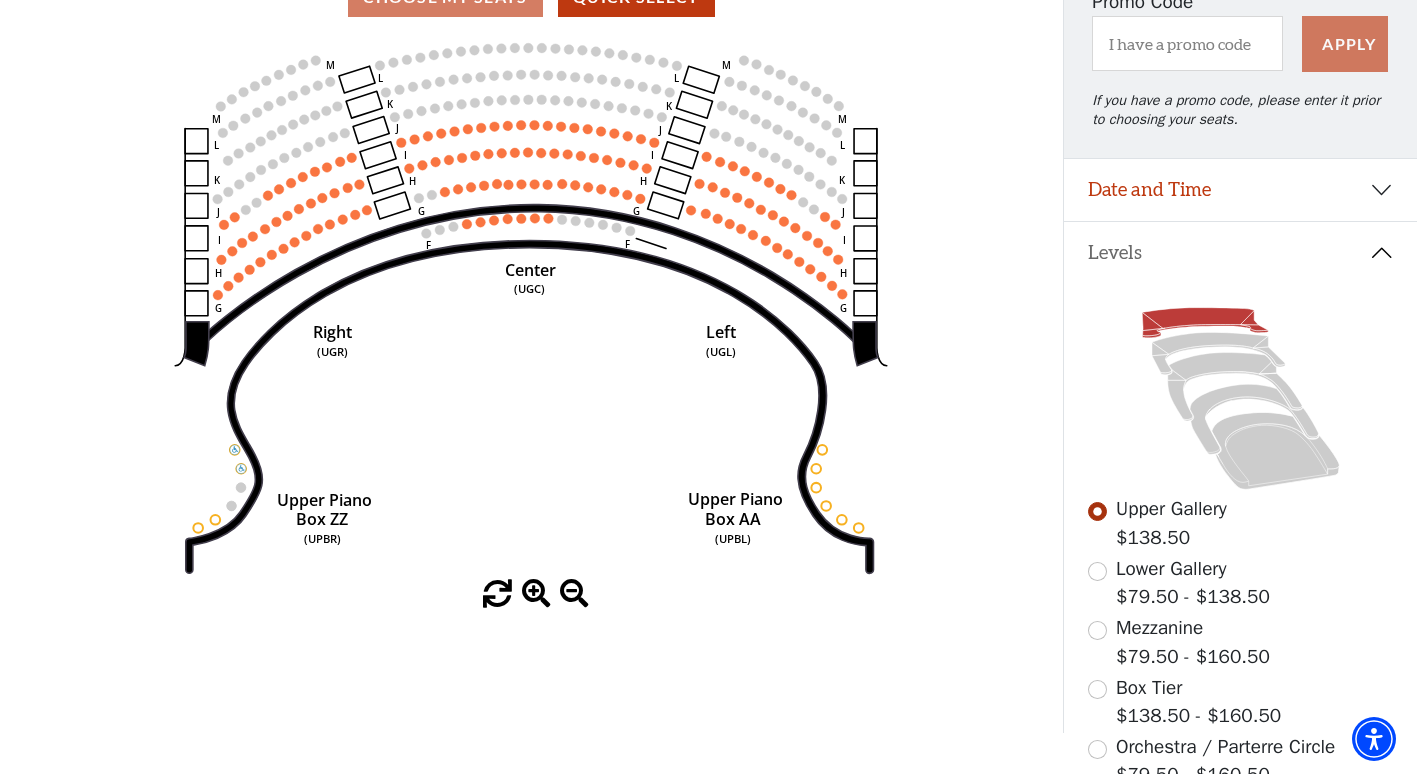 scroll, scrollTop: 292, scrollLeft: 0, axis: vertical 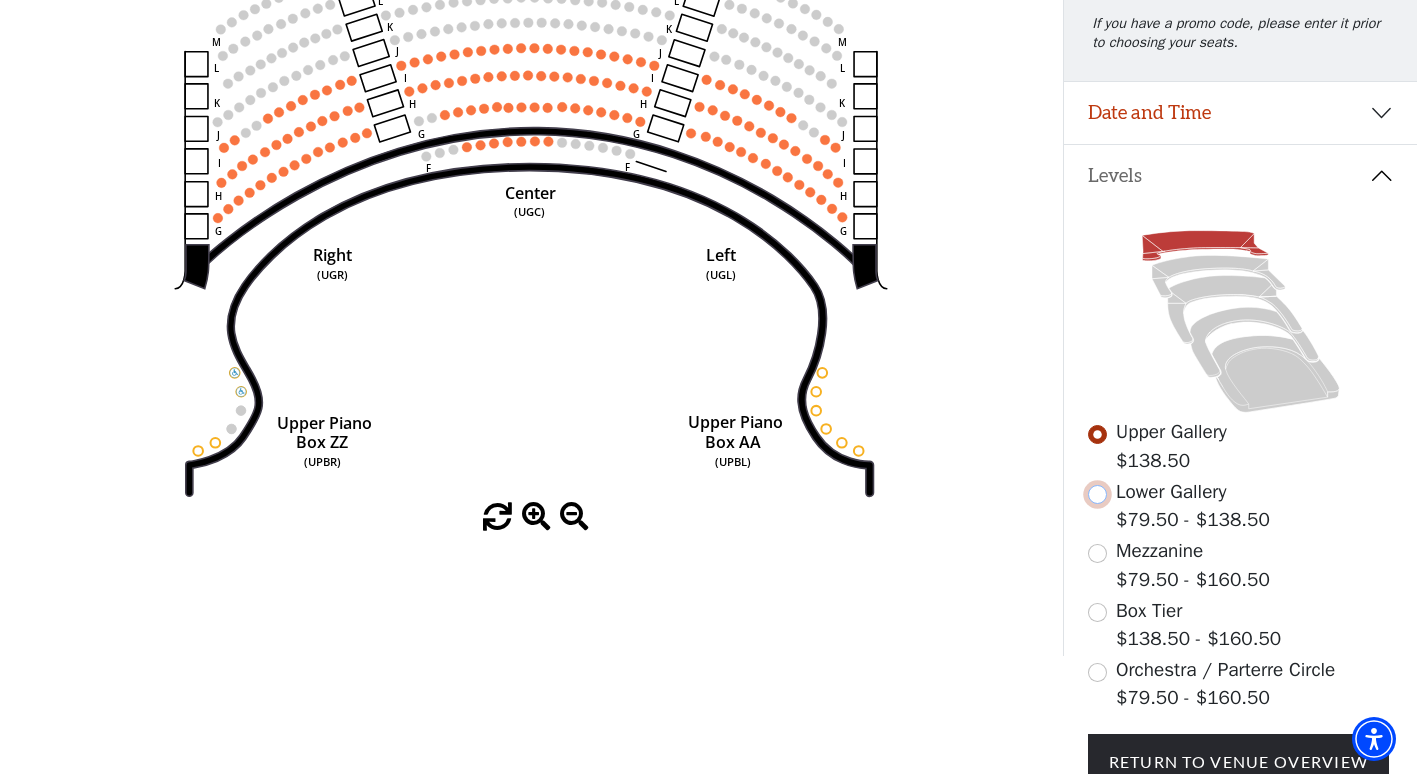 click at bounding box center [1097, 494] 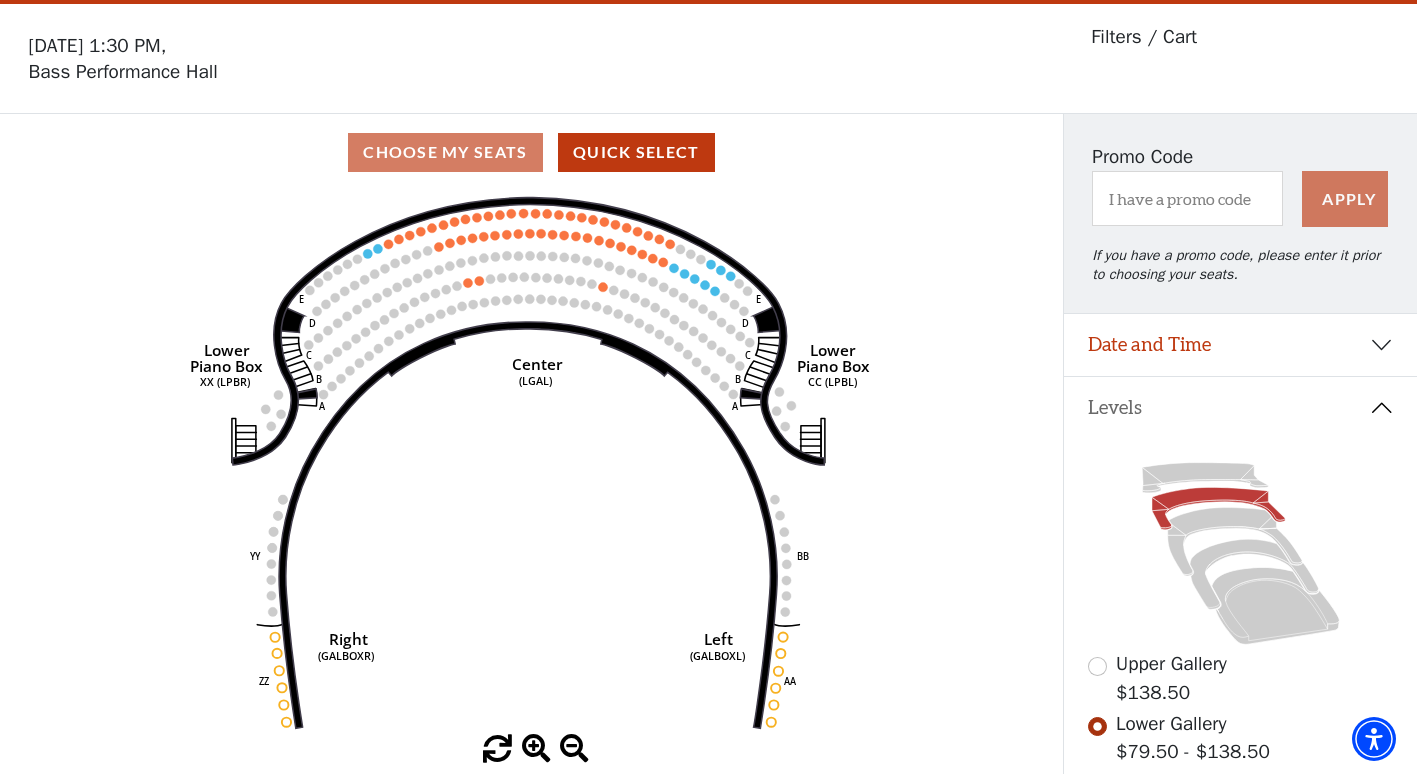 scroll, scrollTop: 92, scrollLeft: 0, axis: vertical 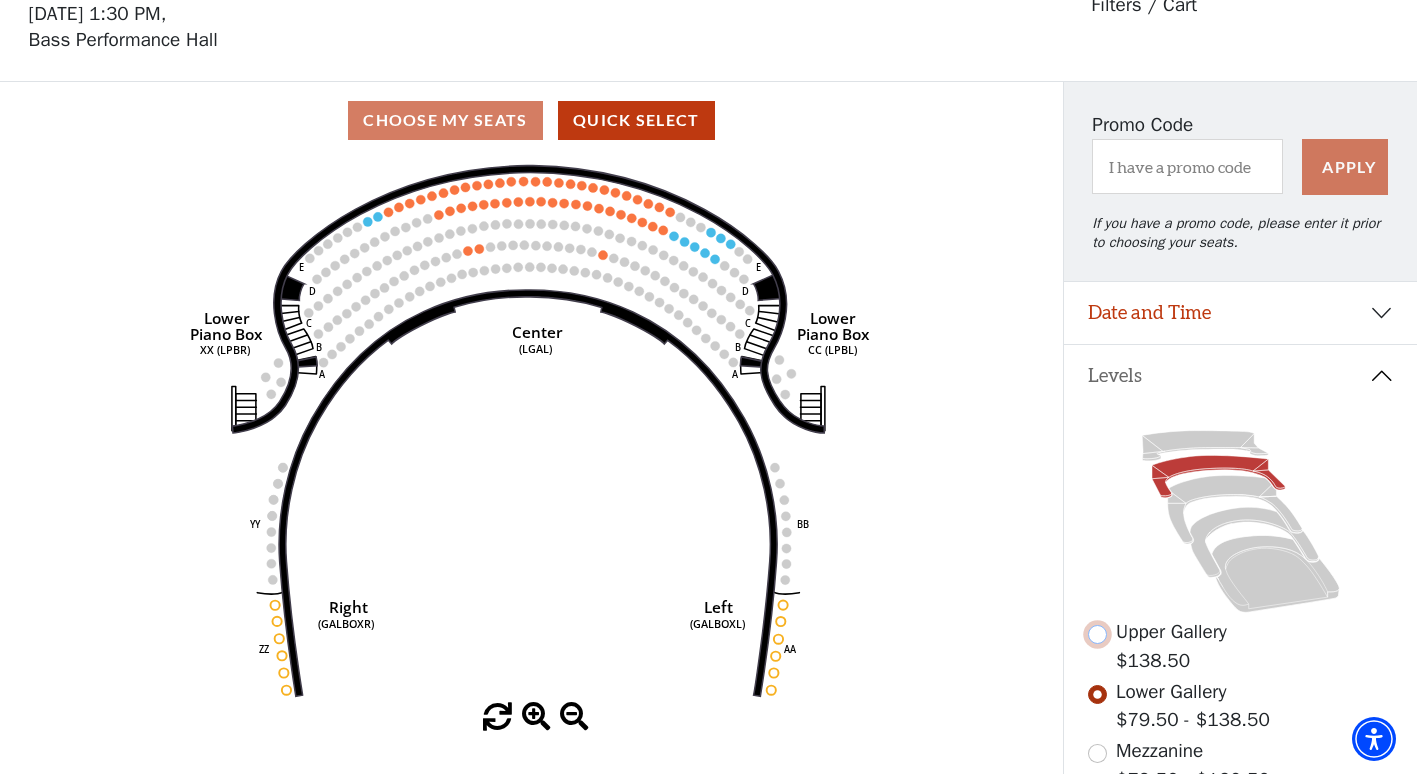 click at bounding box center [1097, 634] 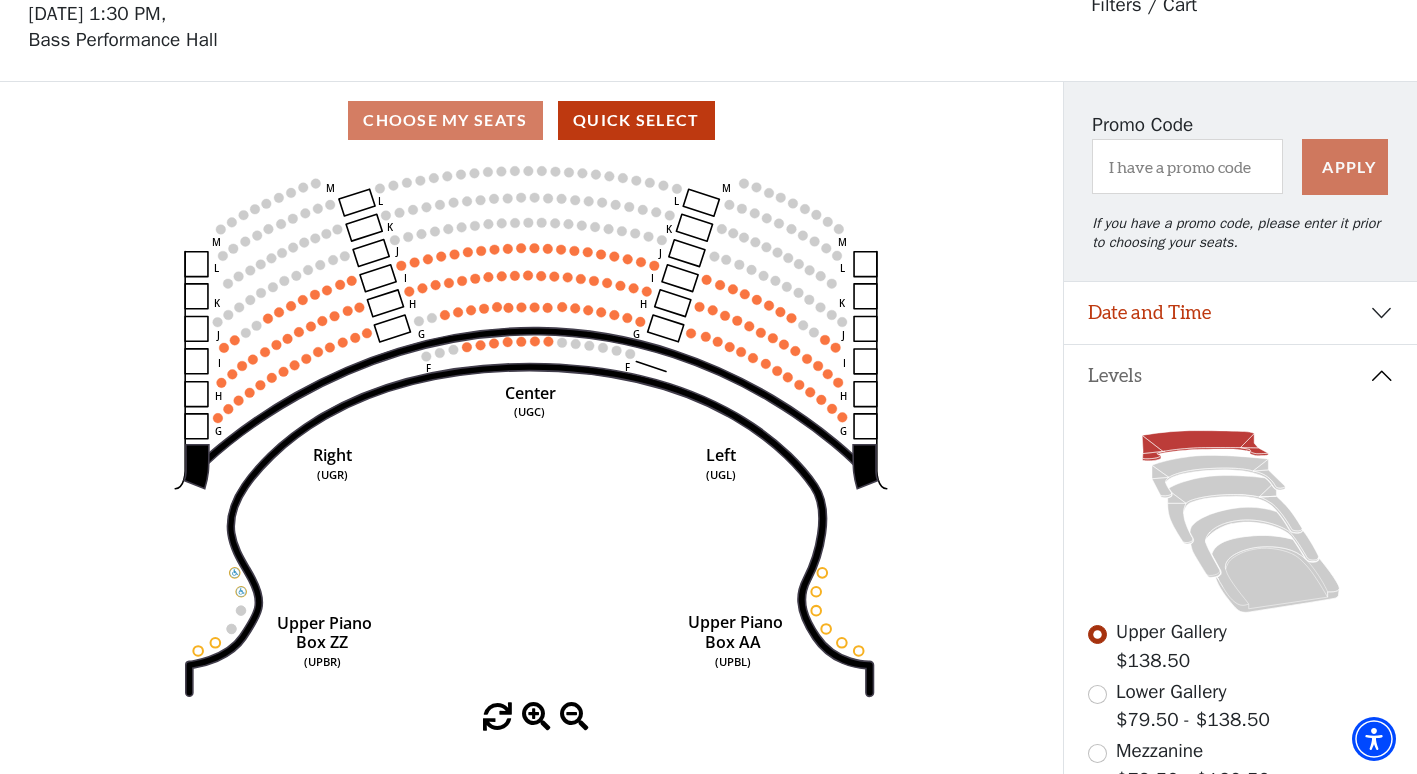 scroll, scrollTop: 92, scrollLeft: 0, axis: vertical 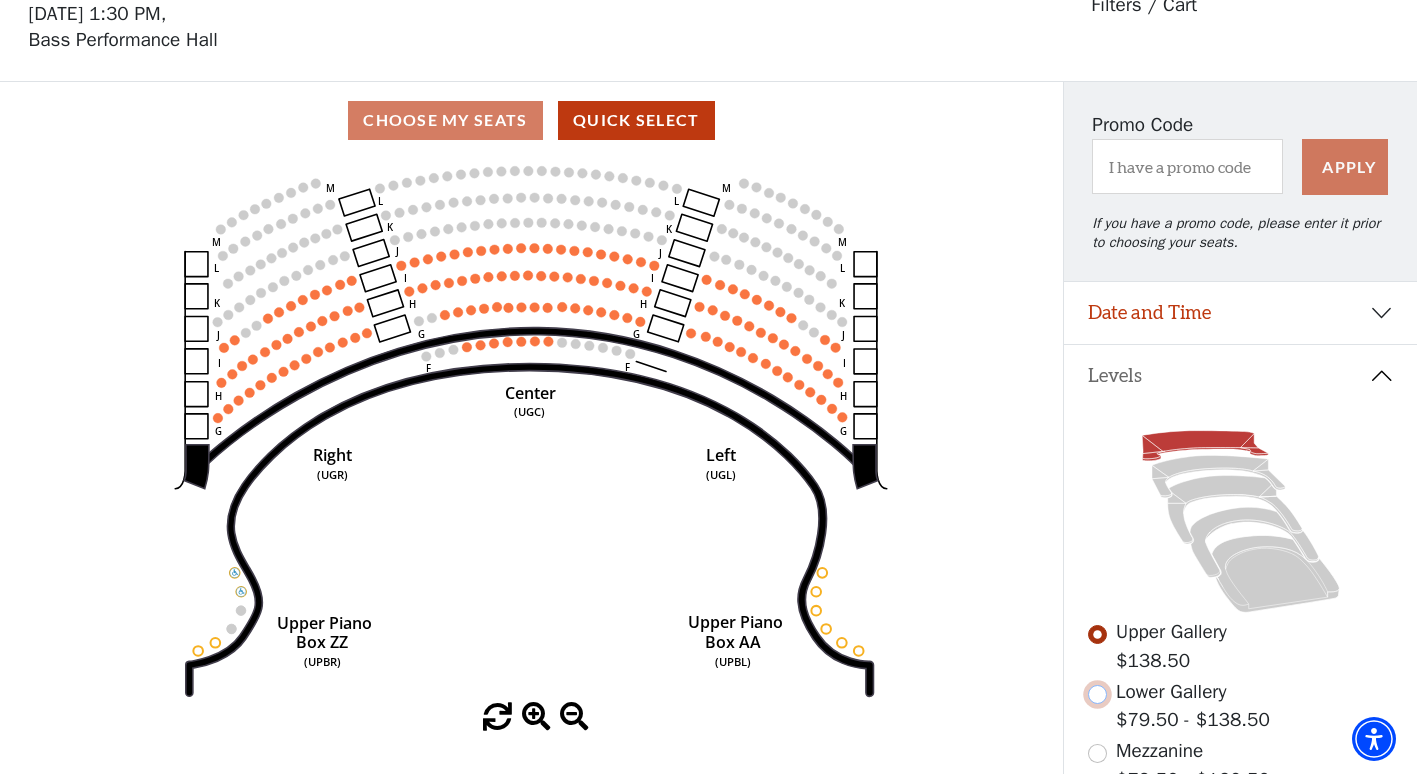 click at bounding box center (1097, 694) 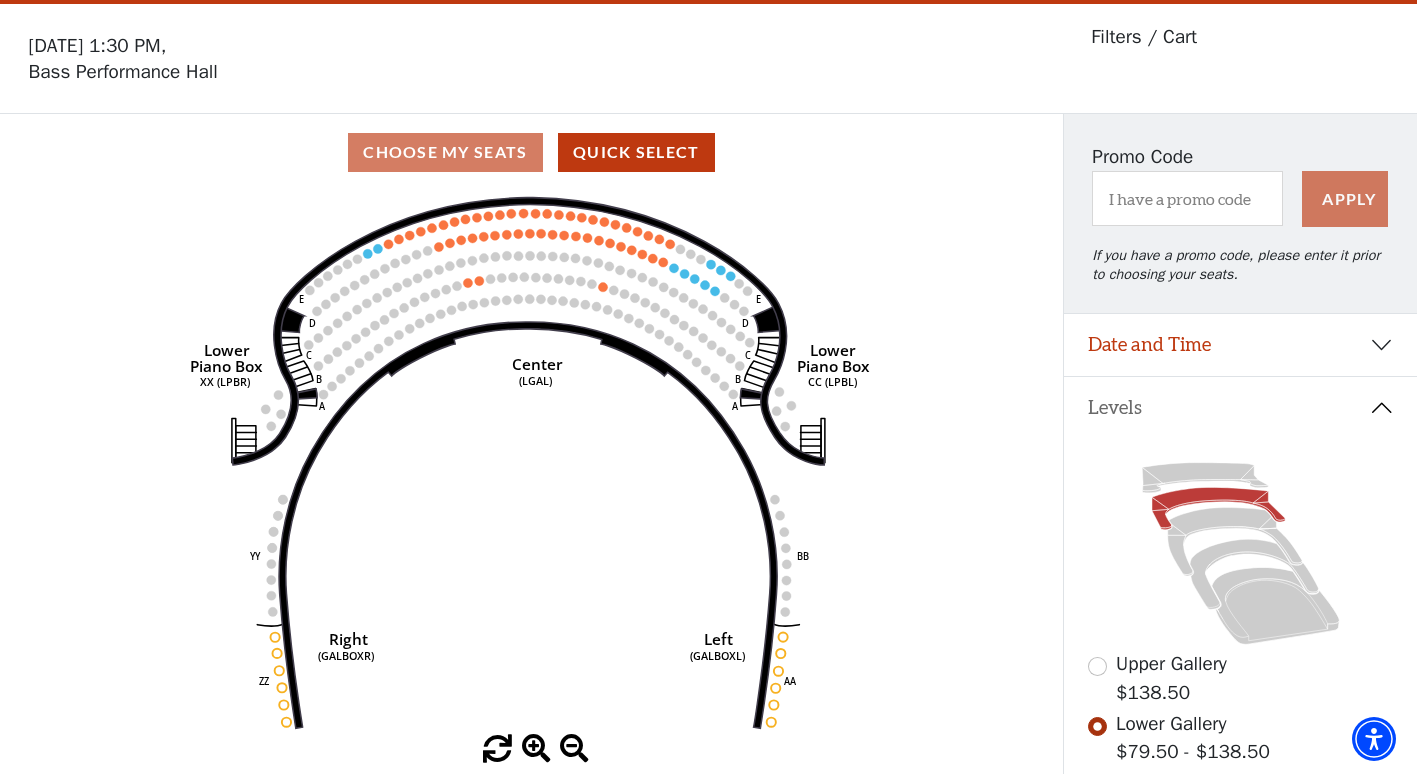 scroll, scrollTop: 92, scrollLeft: 0, axis: vertical 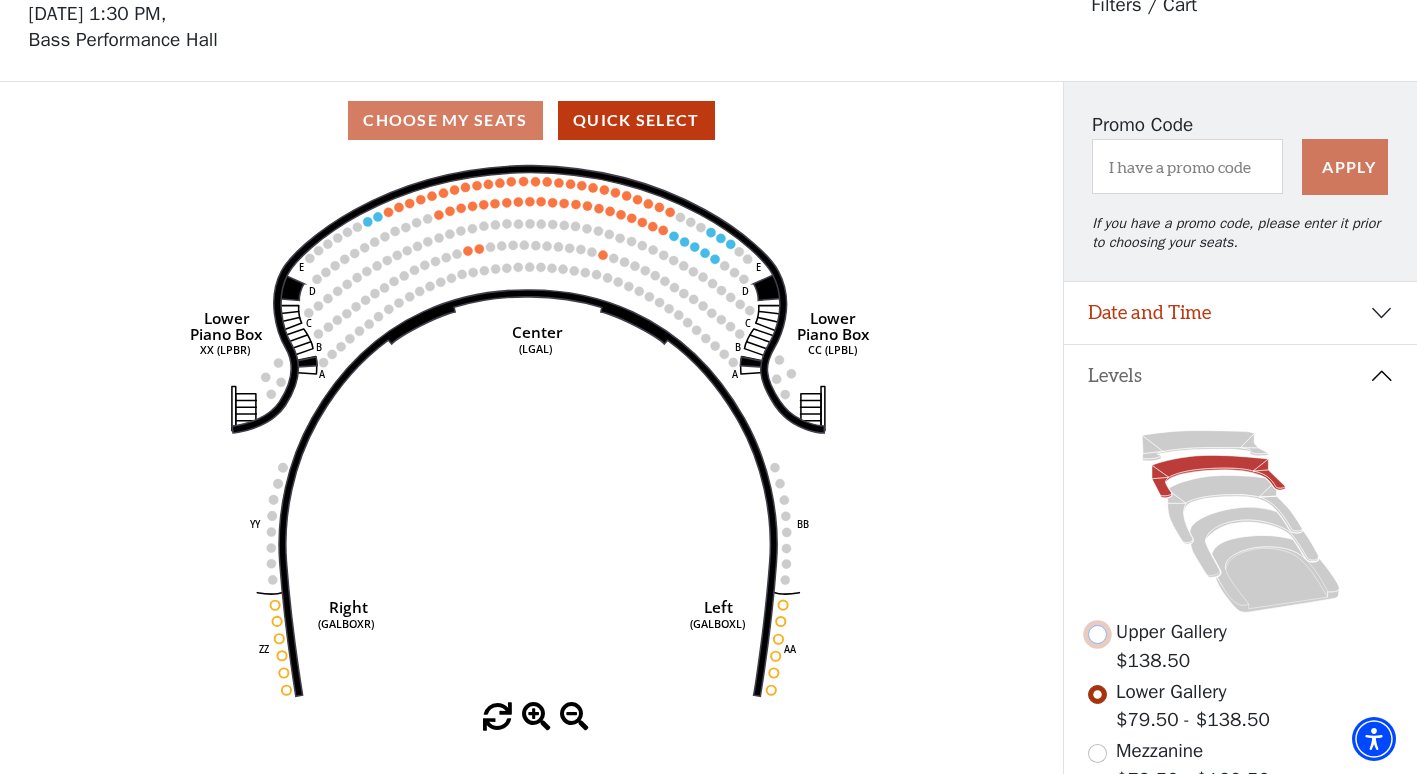 click at bounding box center [1097, 634] 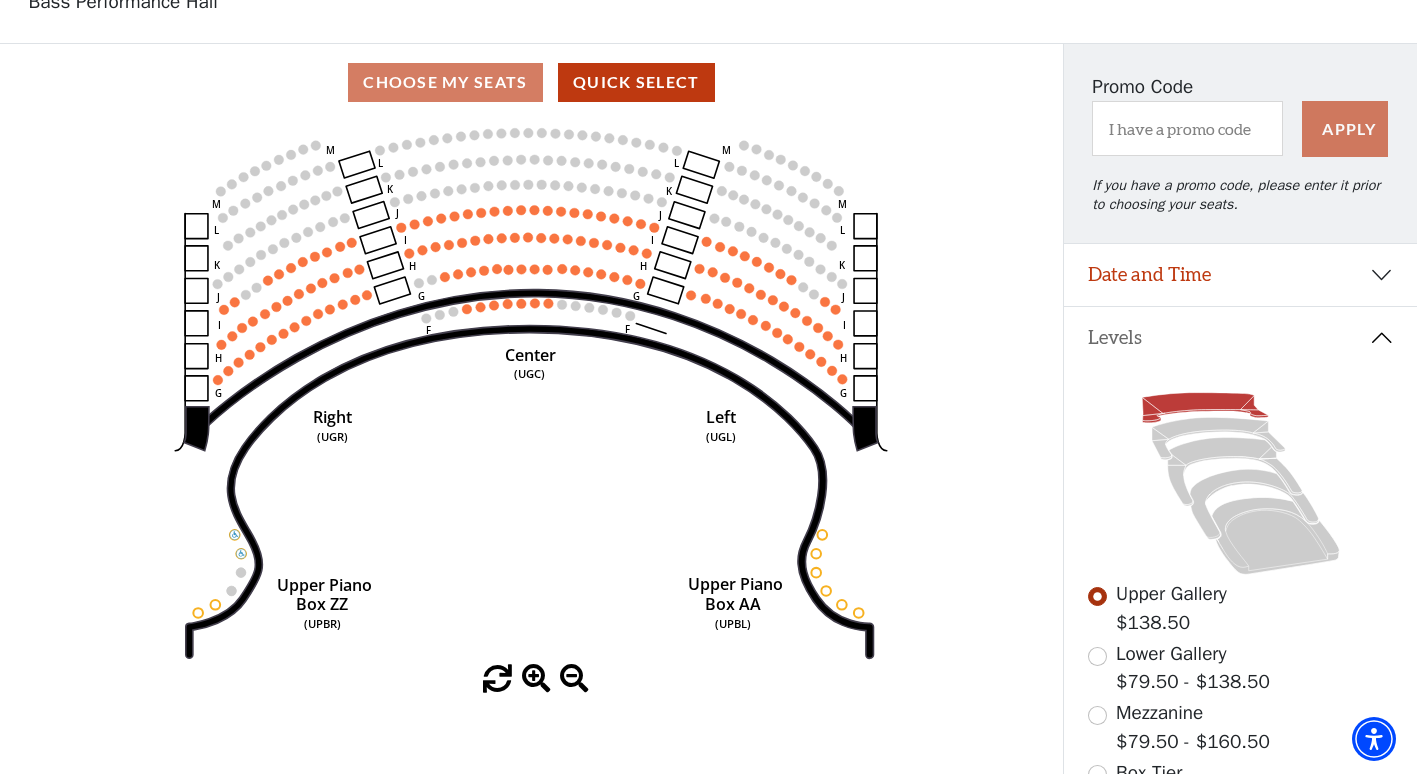 scroll, scrollTop: 92, scrollLeft: 0, axis: vertical 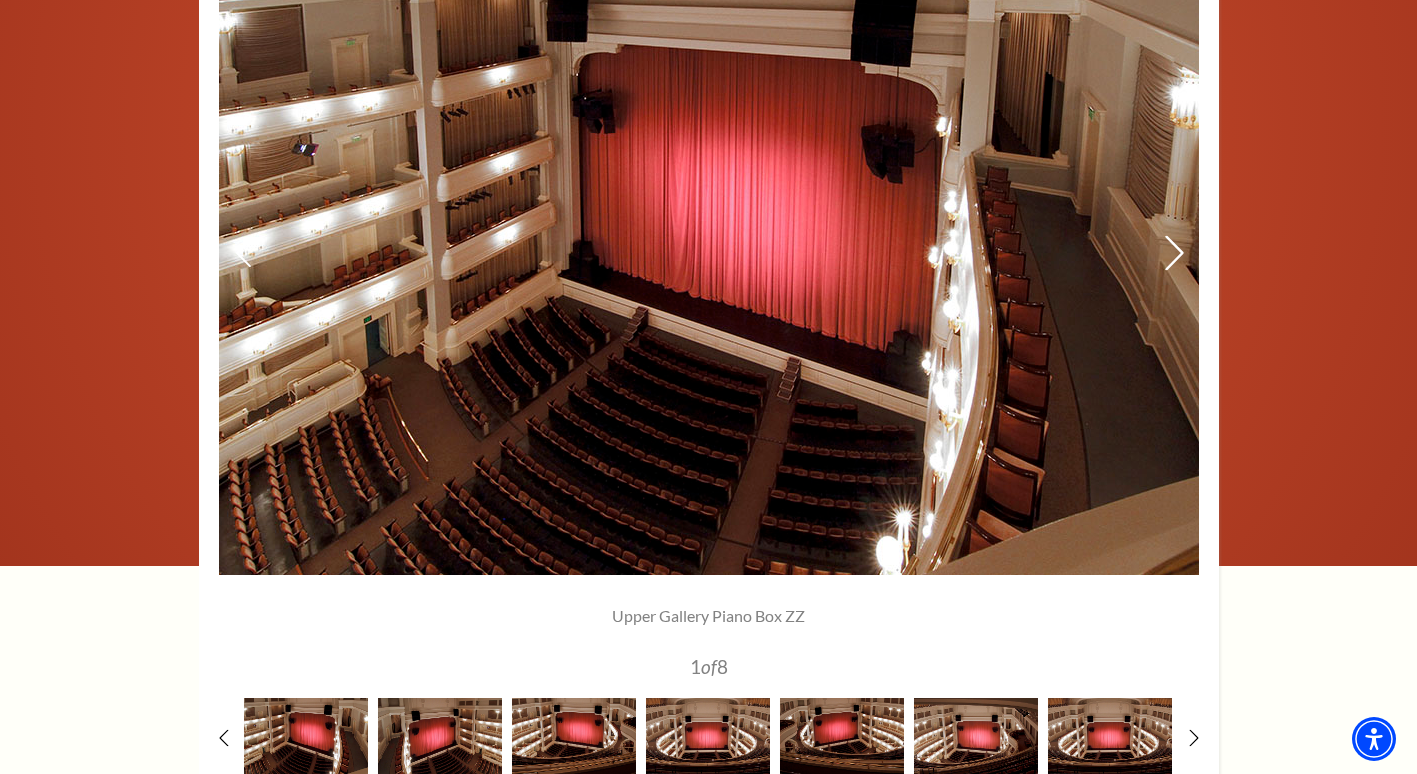 click 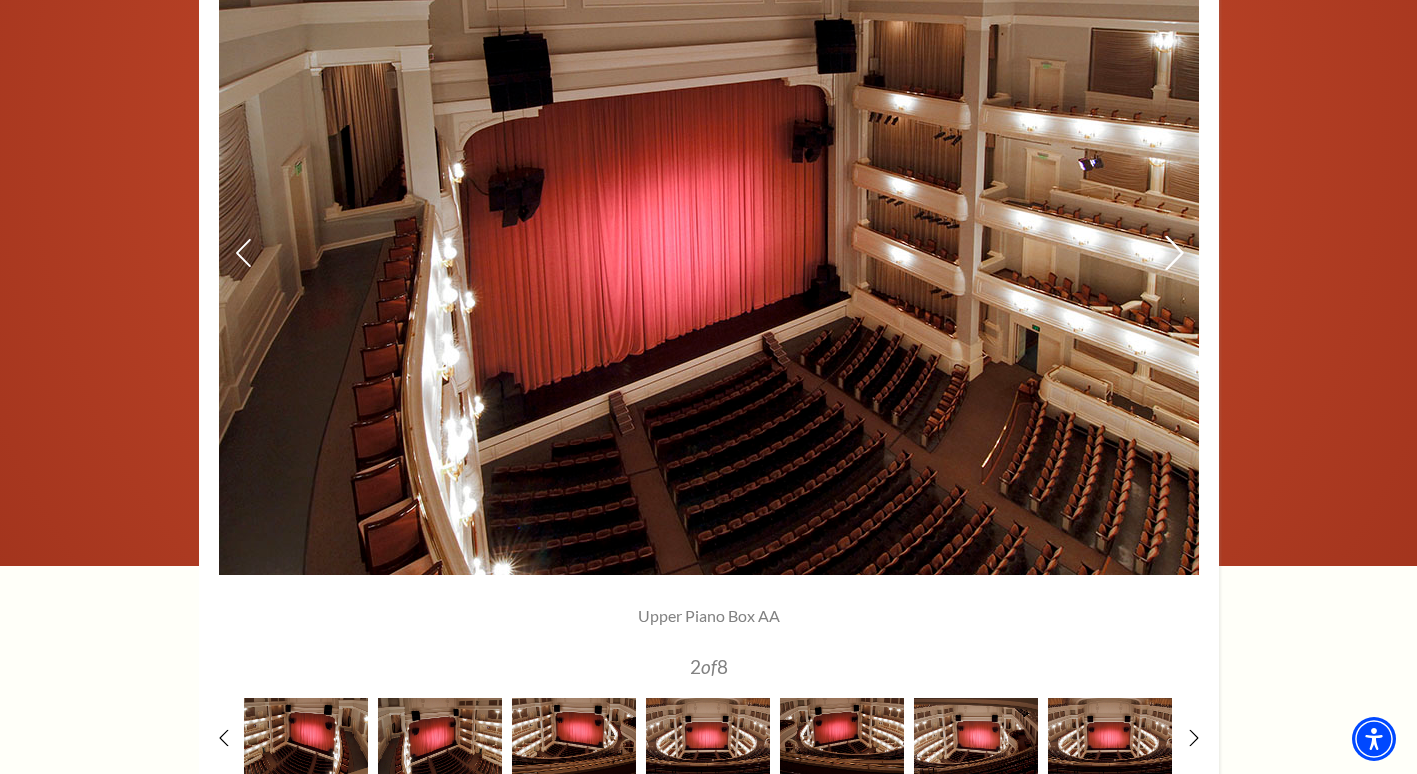 click 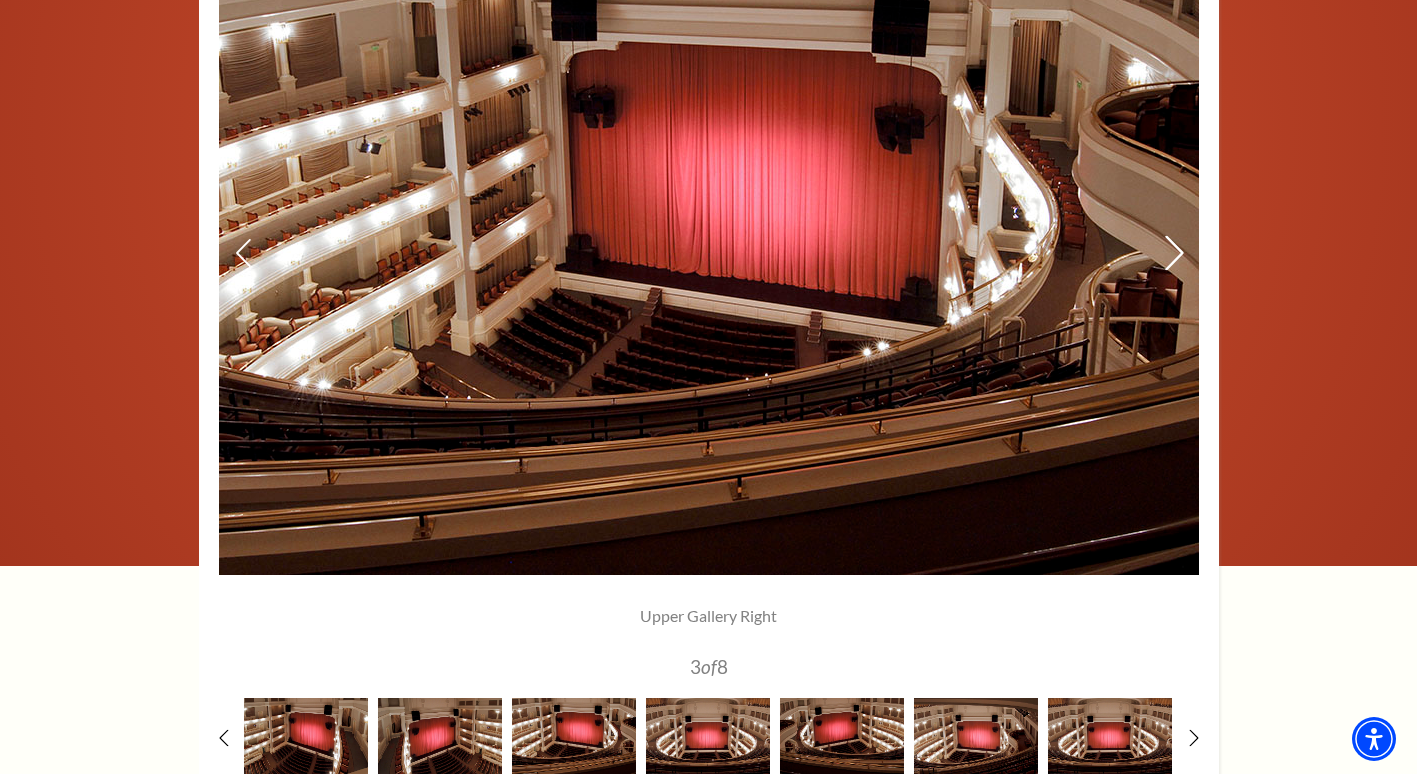 click 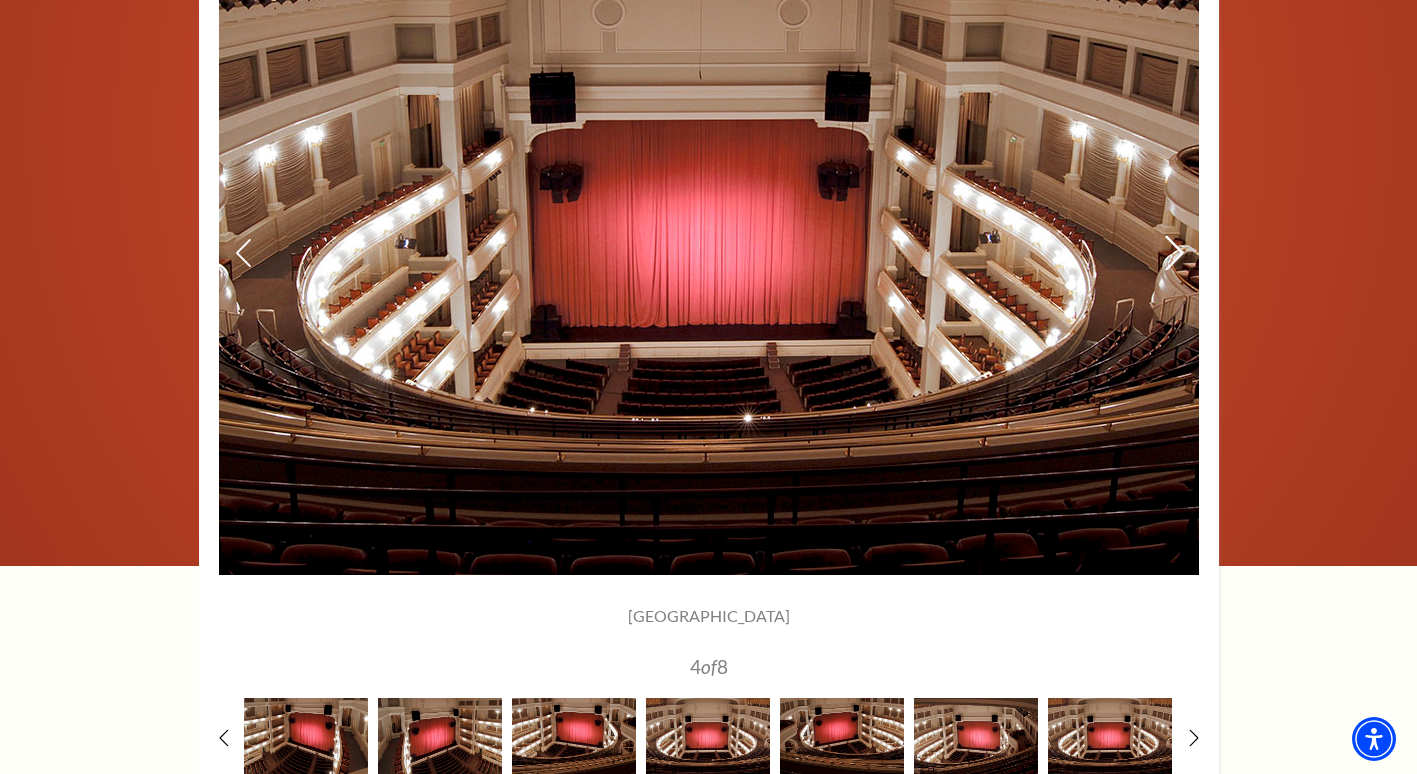 click 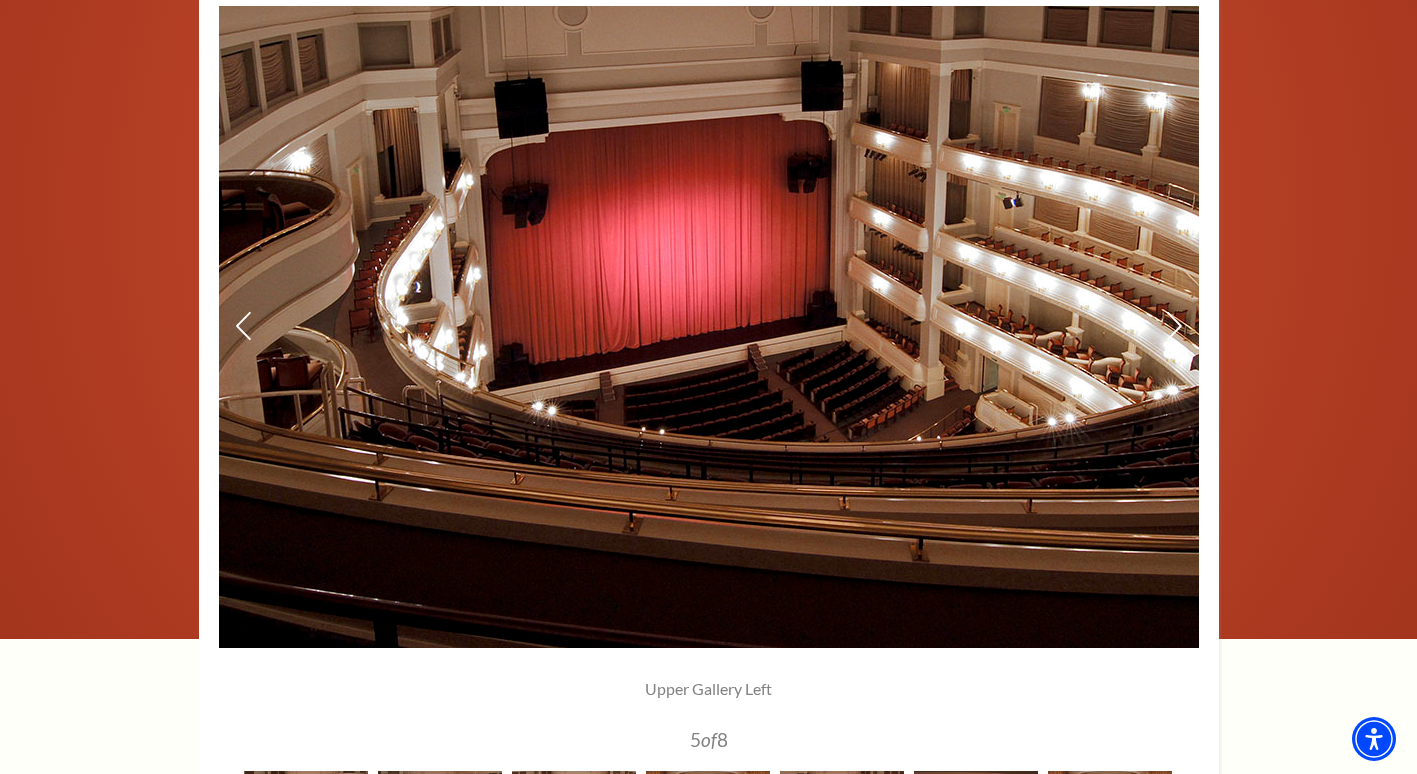 scroll, scrollTop: 1427, scrollLeft: 0, axis: vertical 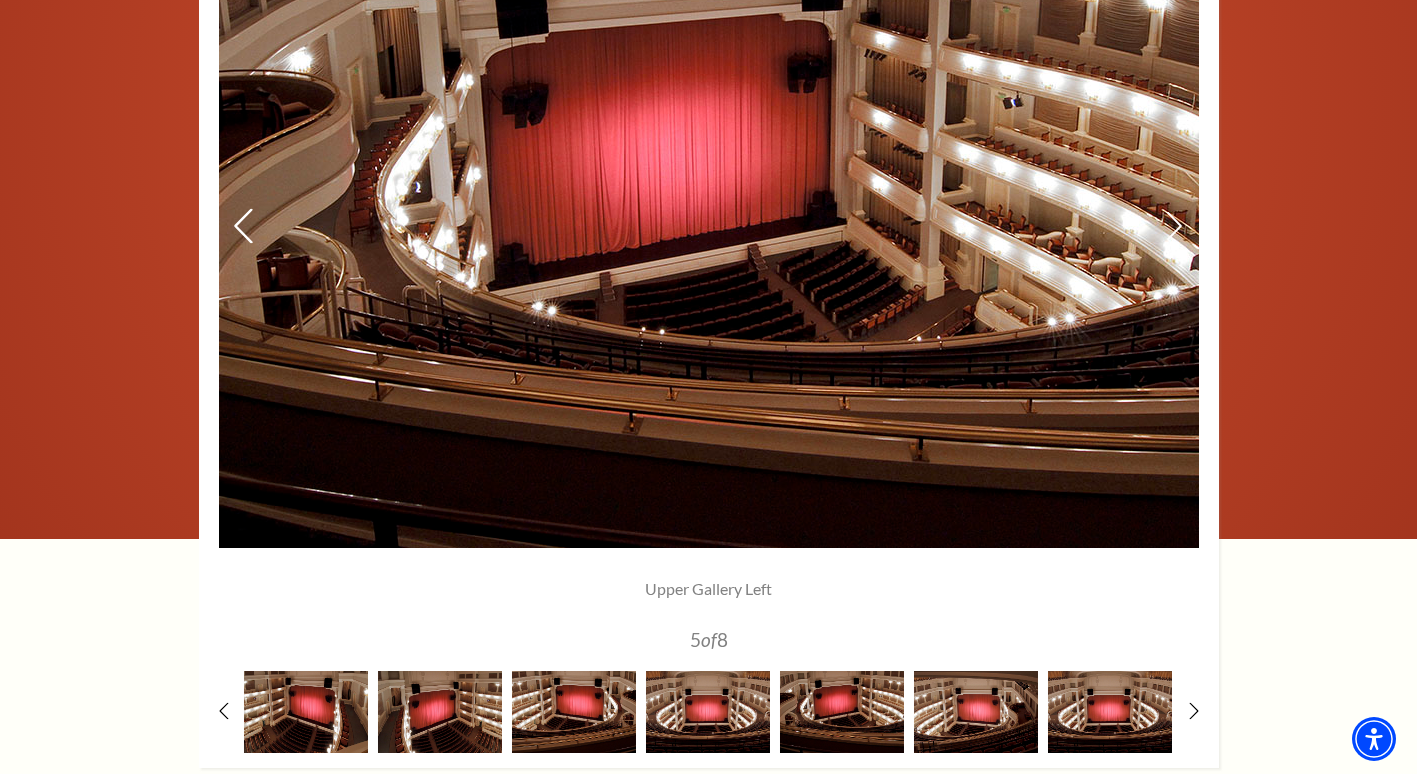 click 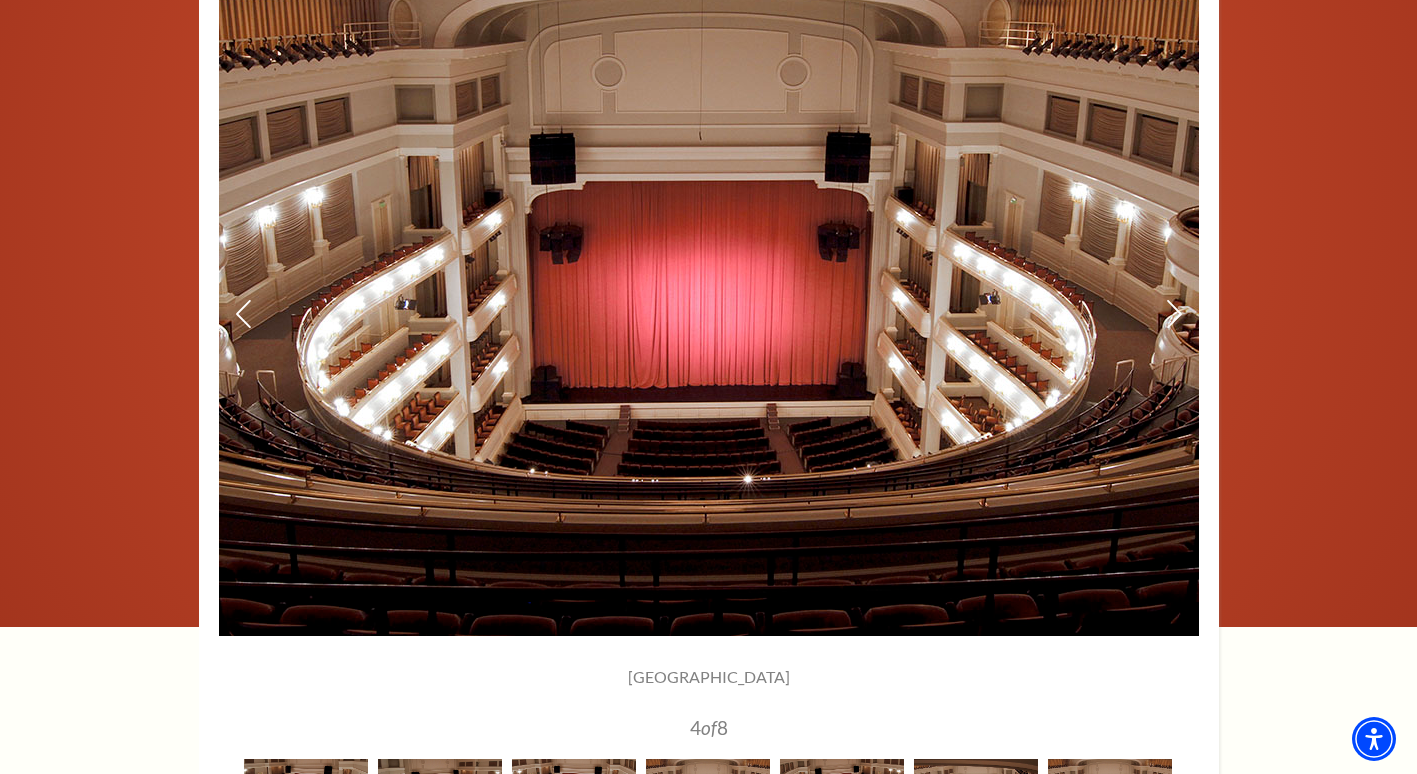 scroll, scrollTop: 1327, scrollLeft: 0, axis: vertical 